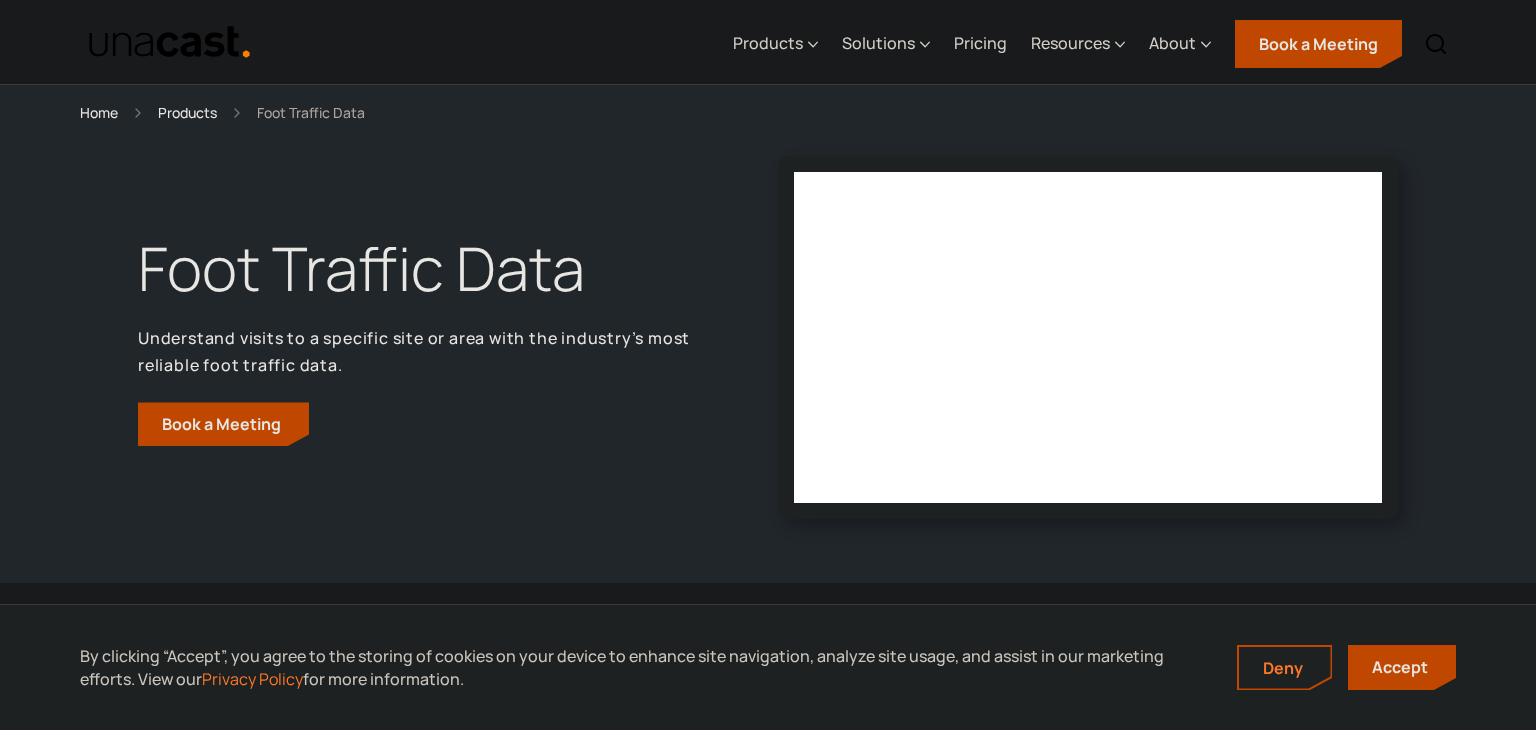 scroll, scrollTop: 5616, scrollLeft: 0, axis: vertical 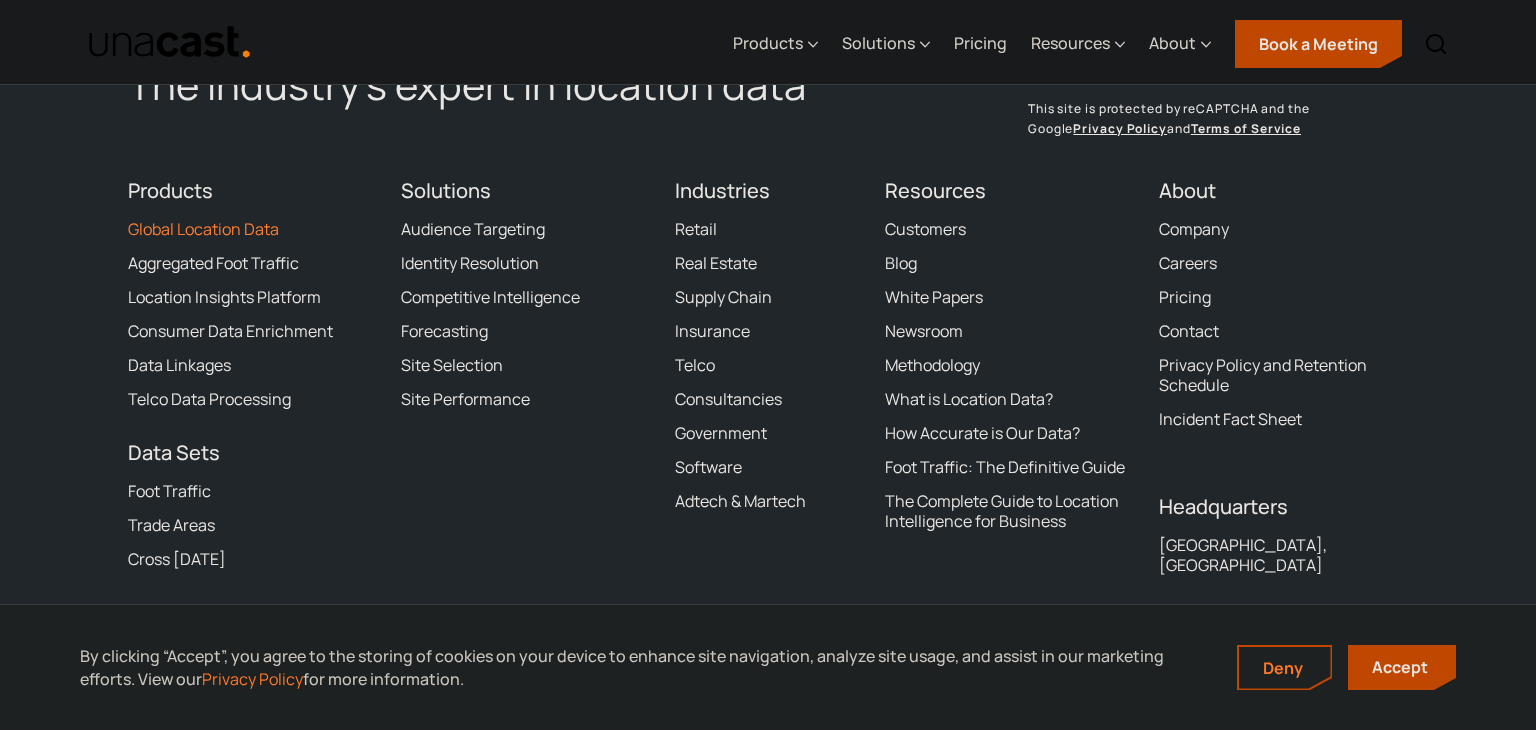 click on "Global Location Data" at bounding box center [203, 229] 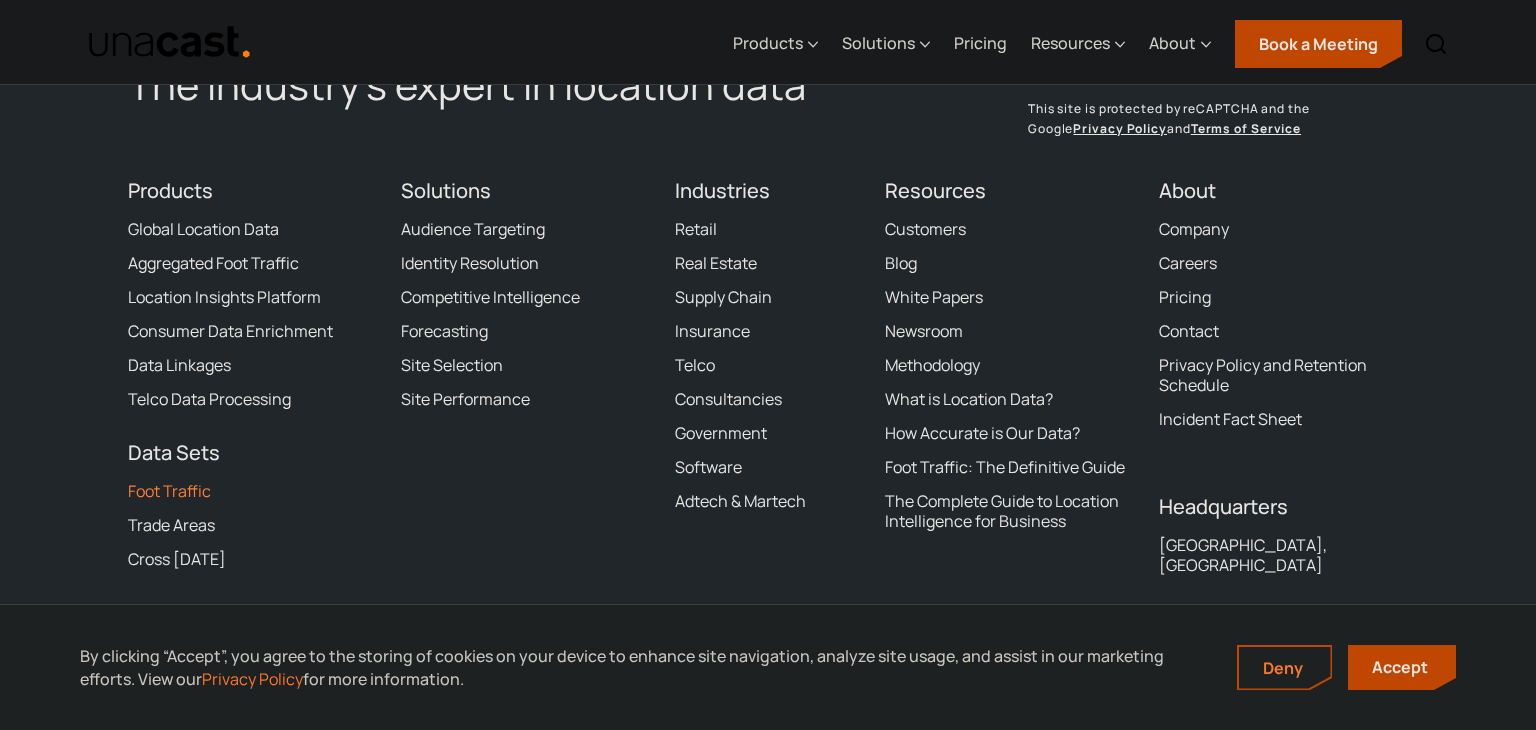 click on "Foot Traffic" at bounding box center (169, 491) 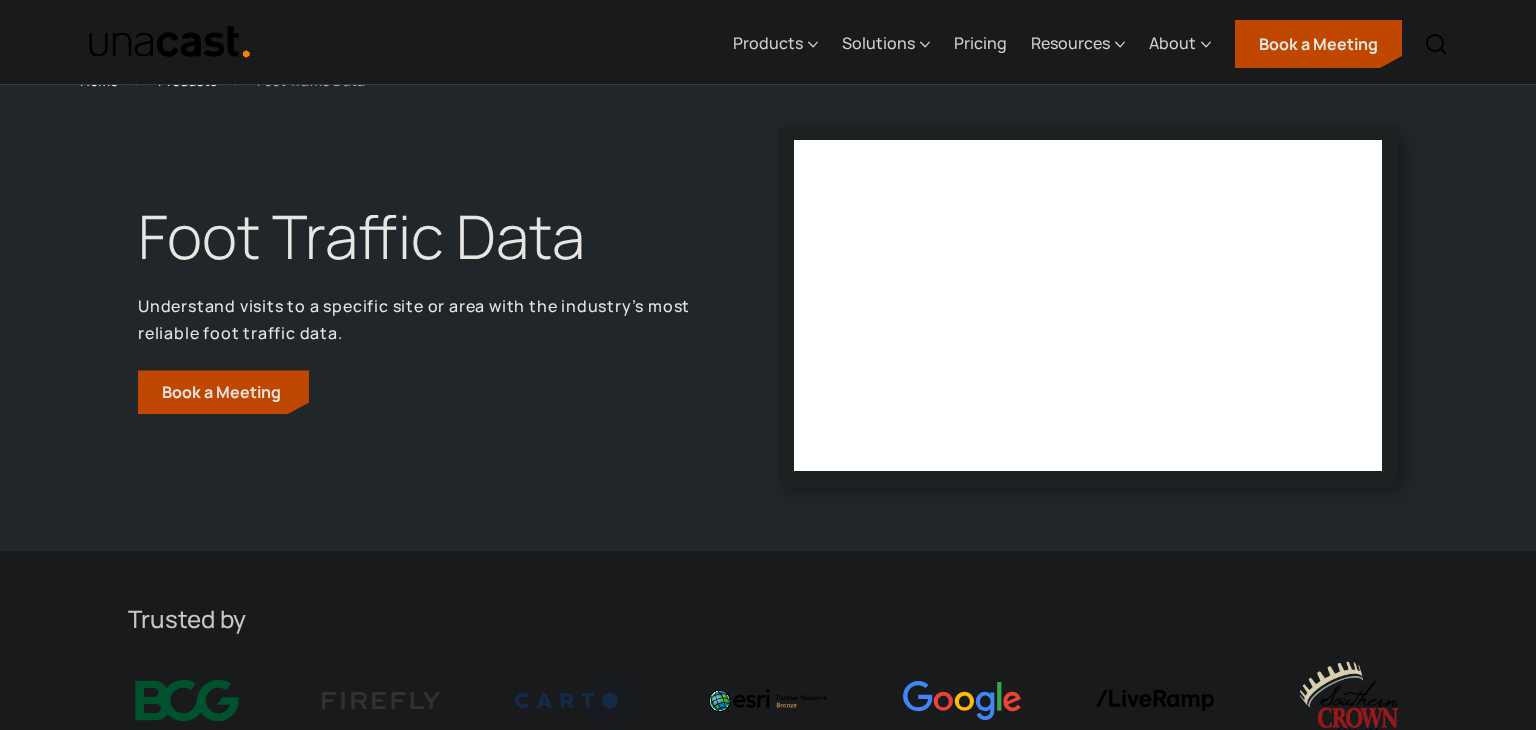 scroll, scrollTop: 71, scrollLeft: 0, axis: vertical 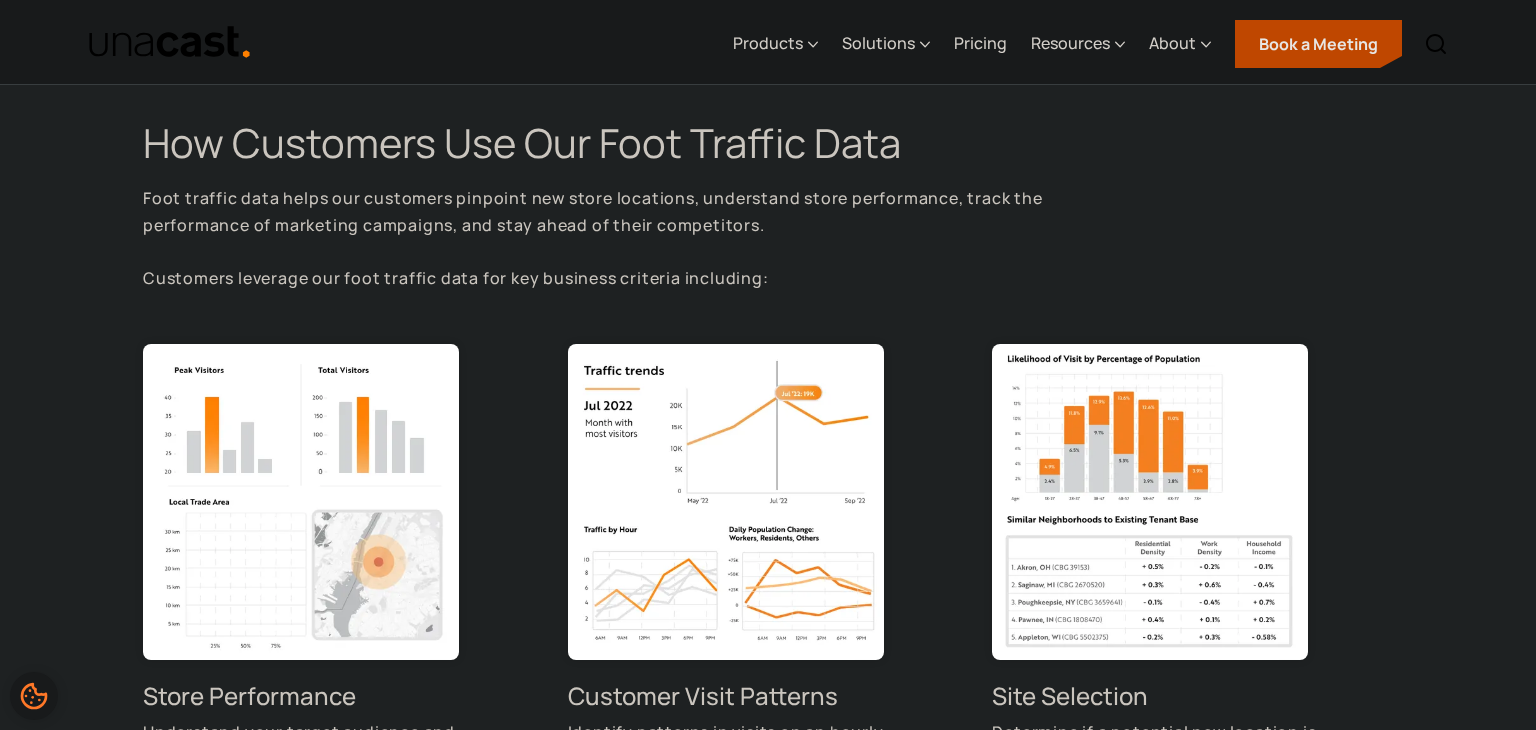 click on "Foot traffic data helps our customers pinpoint new store locations, understand store performance, track the performance of marketing campaigns, and stay ahead of their competitors.  Customers leverage our foot traffic data for key business criteria including:" at bounding box center (643, 238) 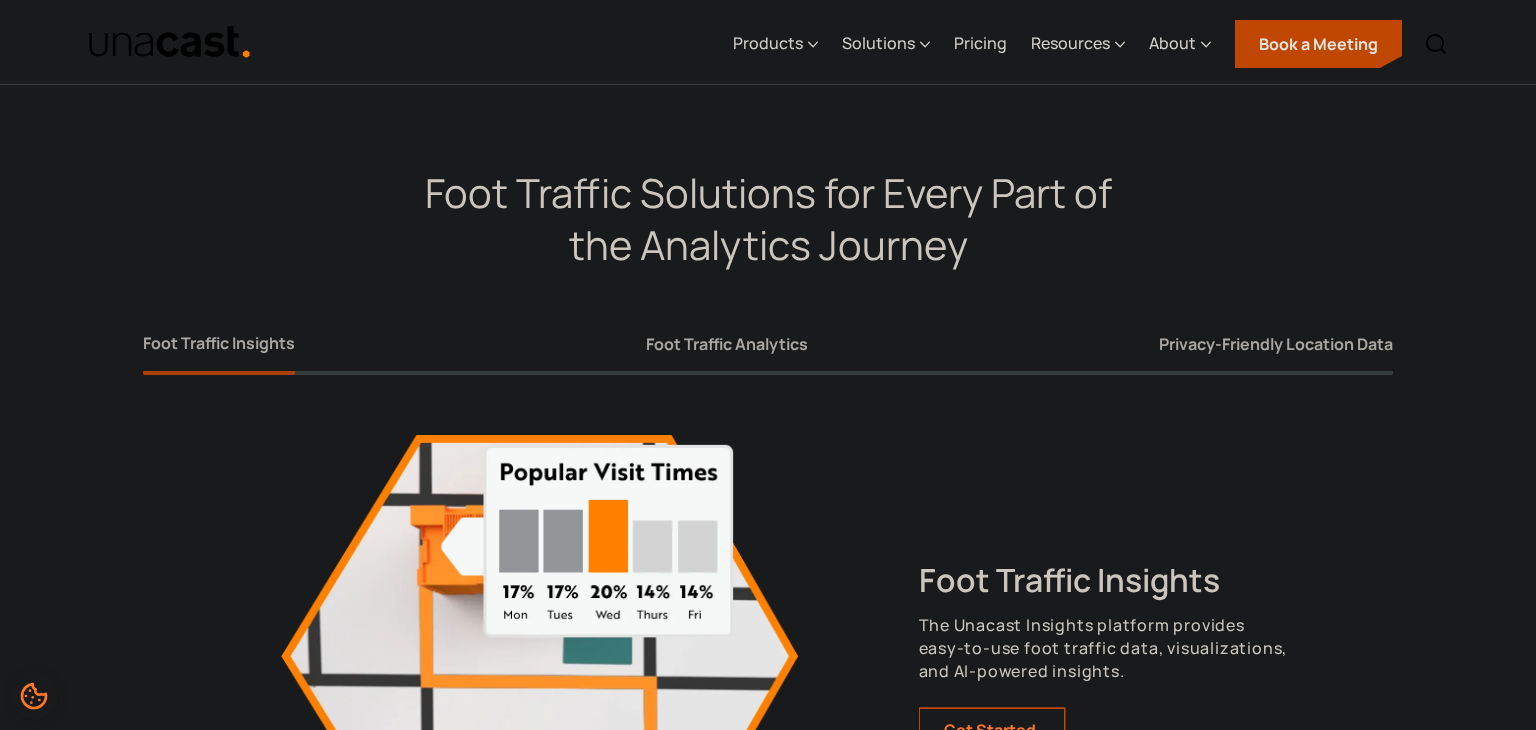 scroll, scrollTop: 3417, scrollLeft: 0, axis: vertical 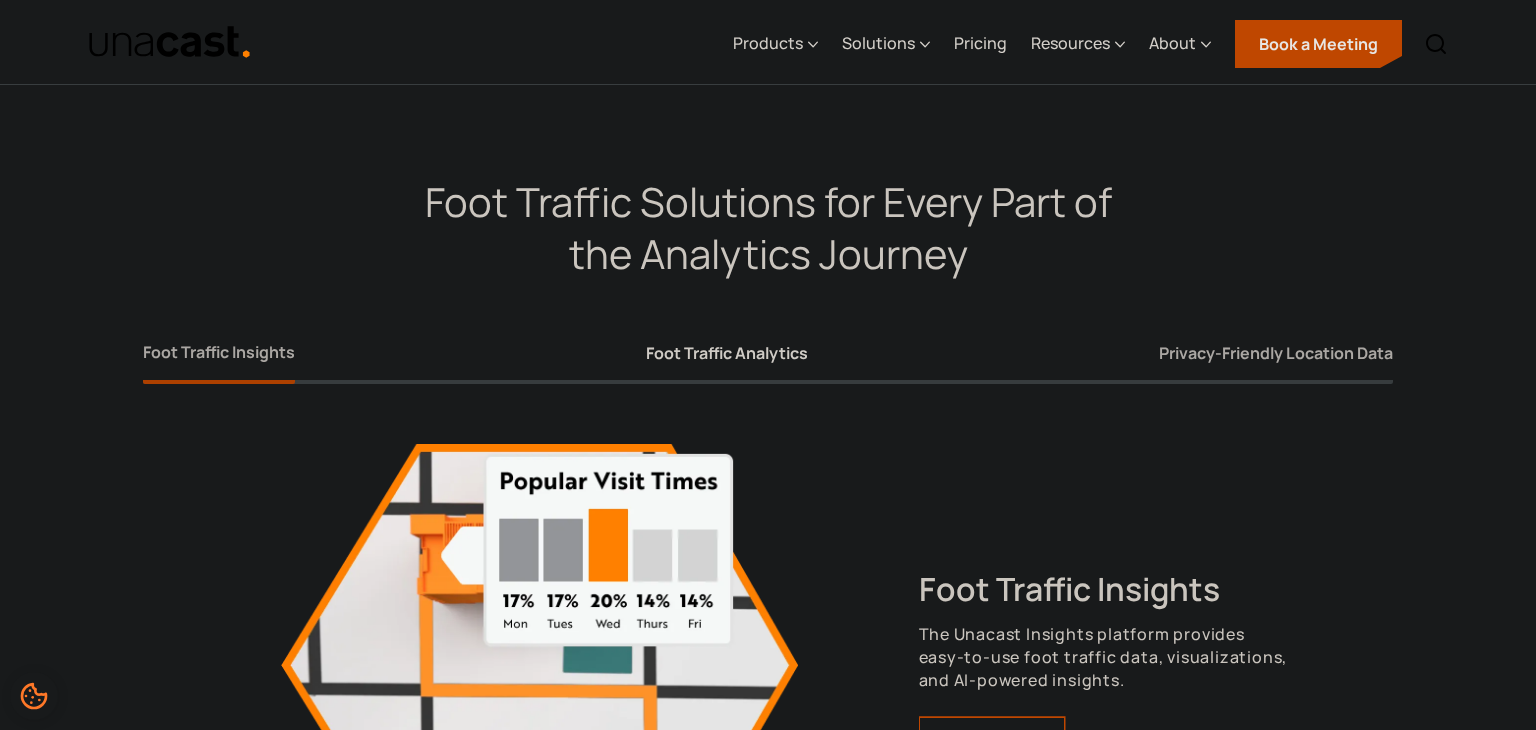 click on "Foot Traffic Analytics" at bounding box center [727, 357] 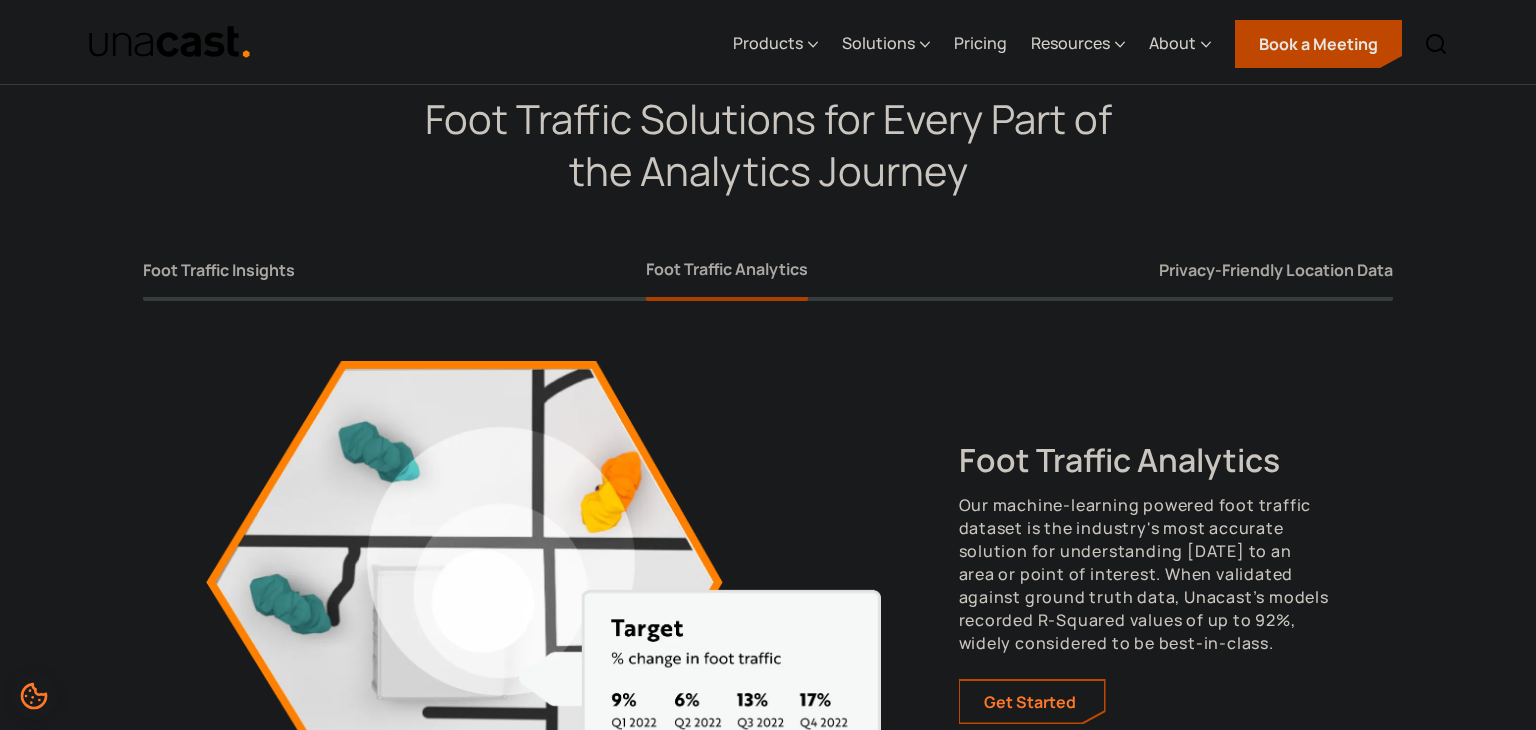 scroll, scrollTop: 3499, scrollLeft: 0, axis: vertical 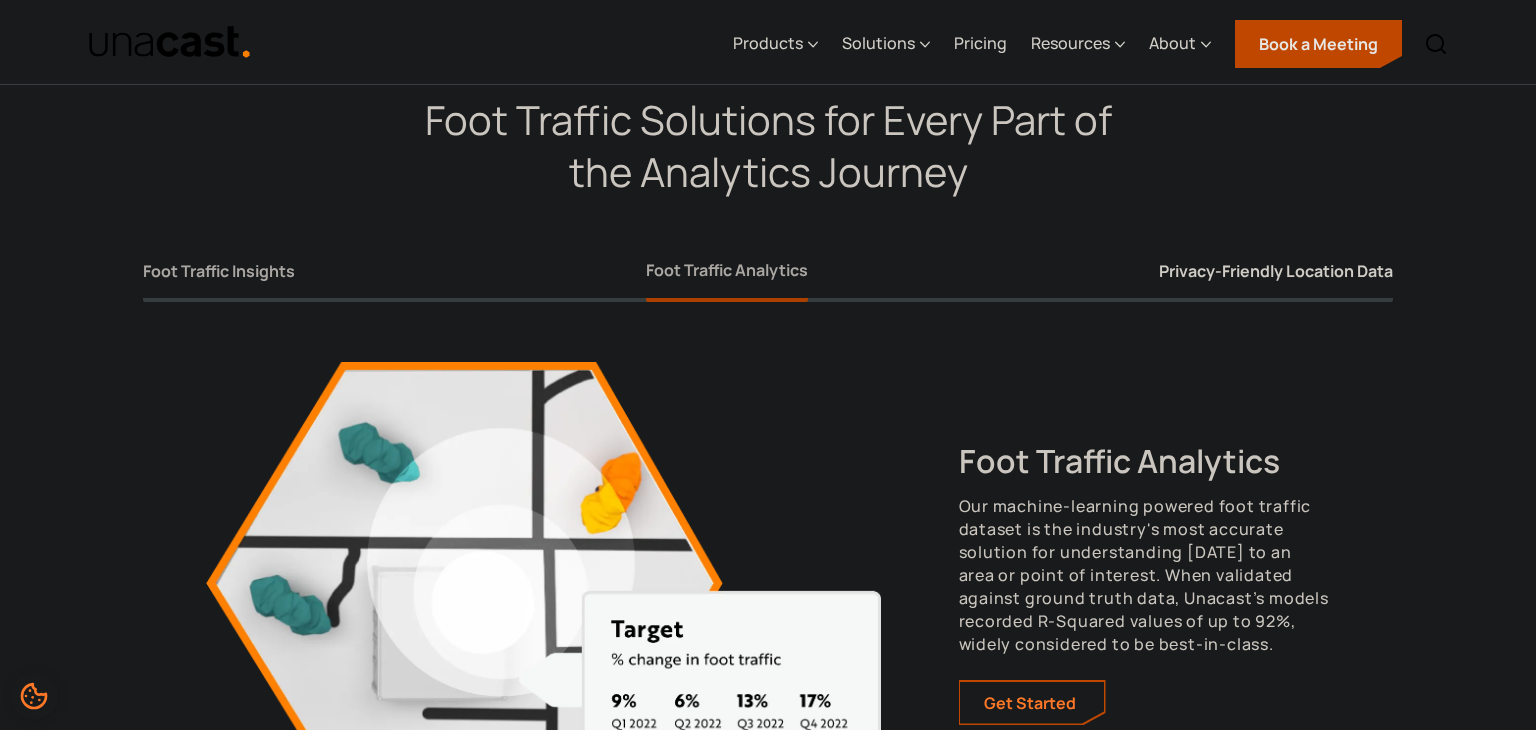 click on "Privacy-Friendly Location Data" at bounding box center (1276, 271) 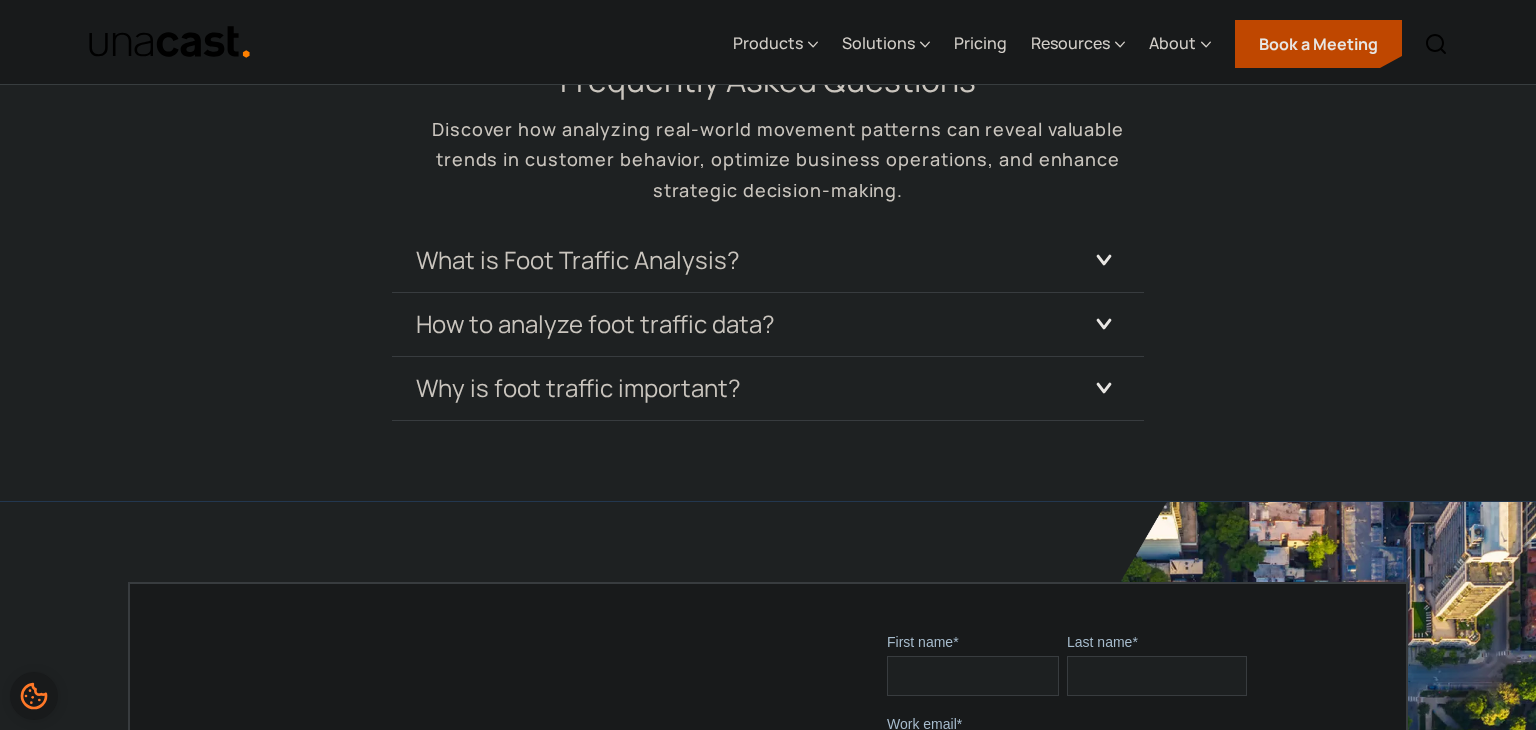 scroll, scrollTop: 4440, scrollLeft: 0, axis: vertical 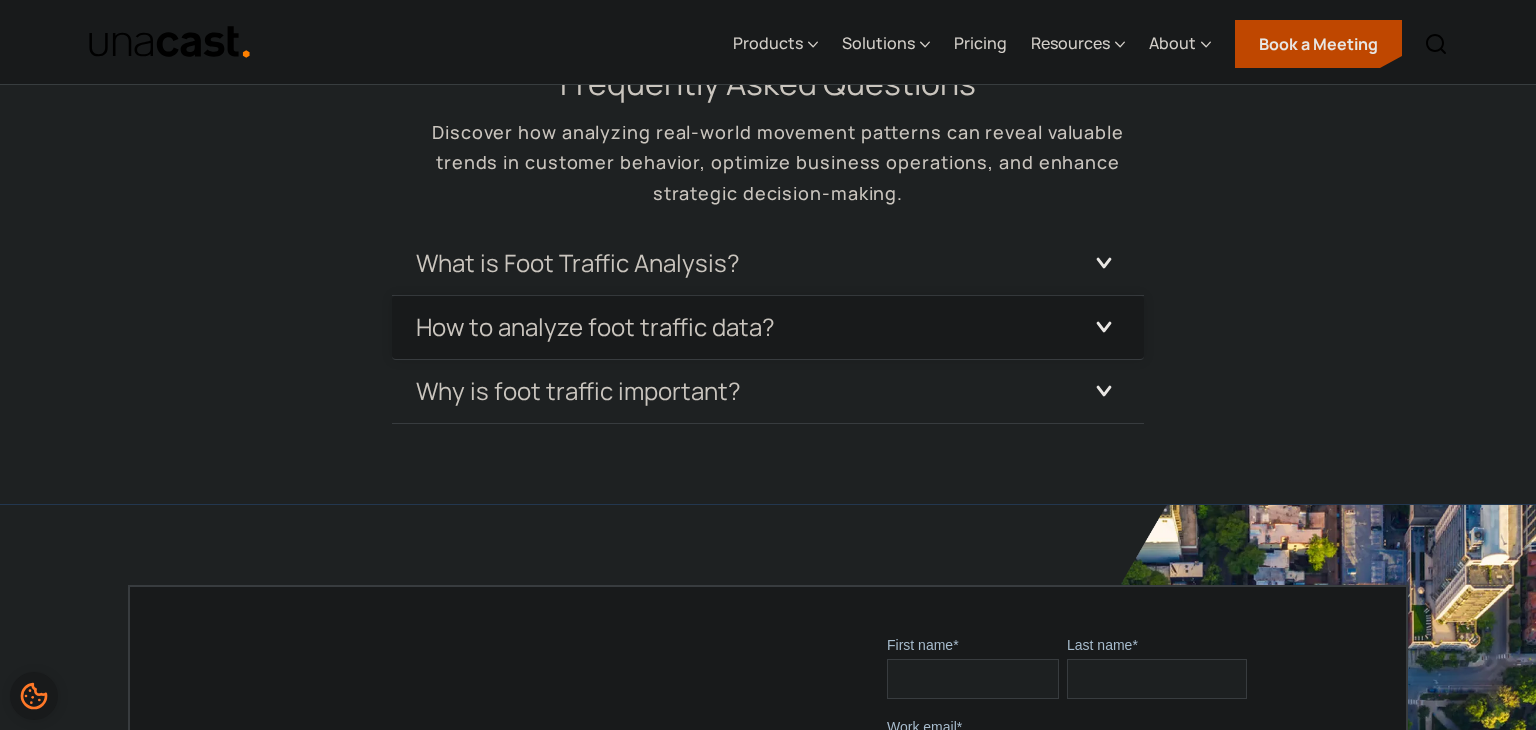 click on "How to analyze foot traffic data?" at bounding box center [768, 327] 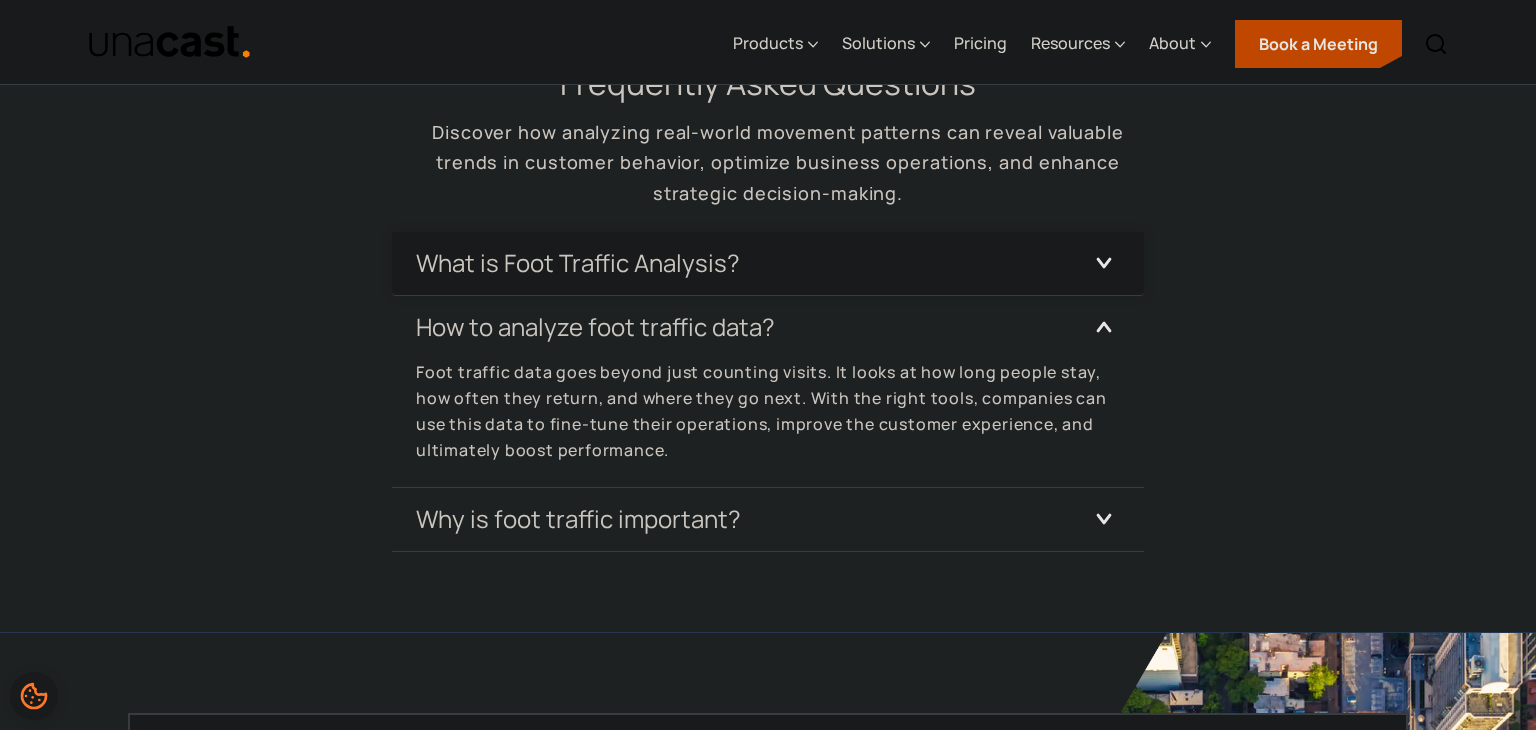 click on "What is Foot Traffic Analysis?" at bounding box center (768, 263) 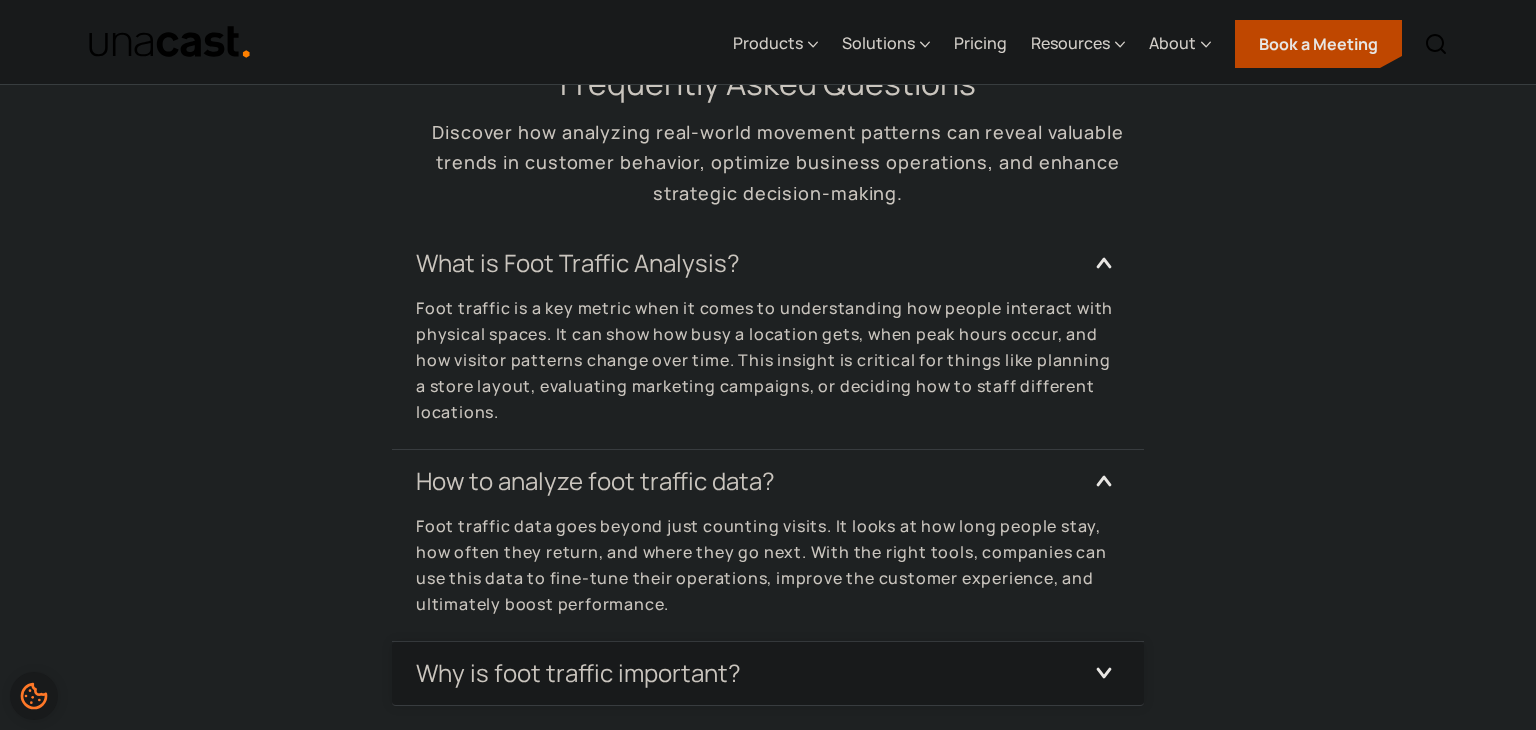 click on "Why is foot traffic important?" at bounding box center (768, 673) 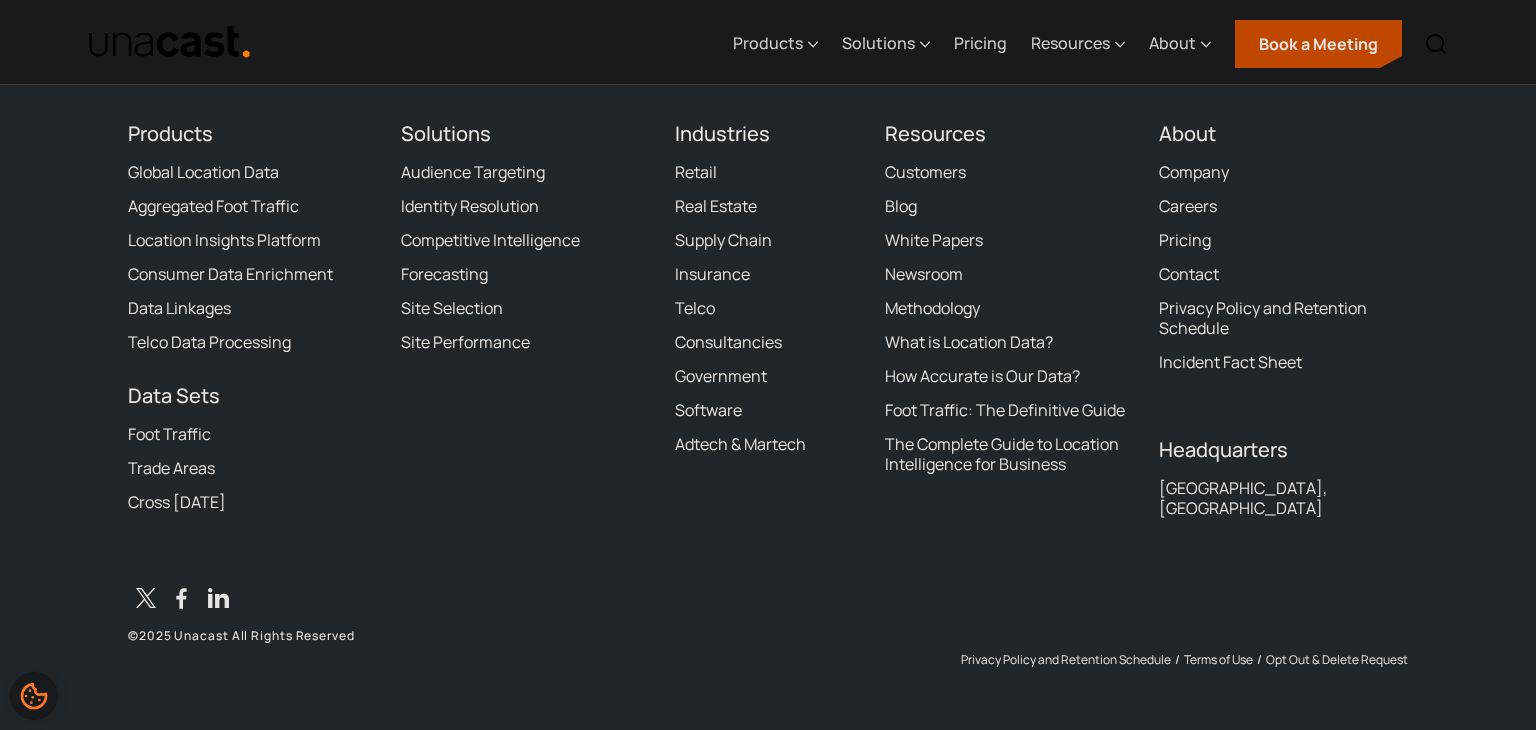 scroll, scrollTop: 6081, scrollLeft: 0, axis: vertical 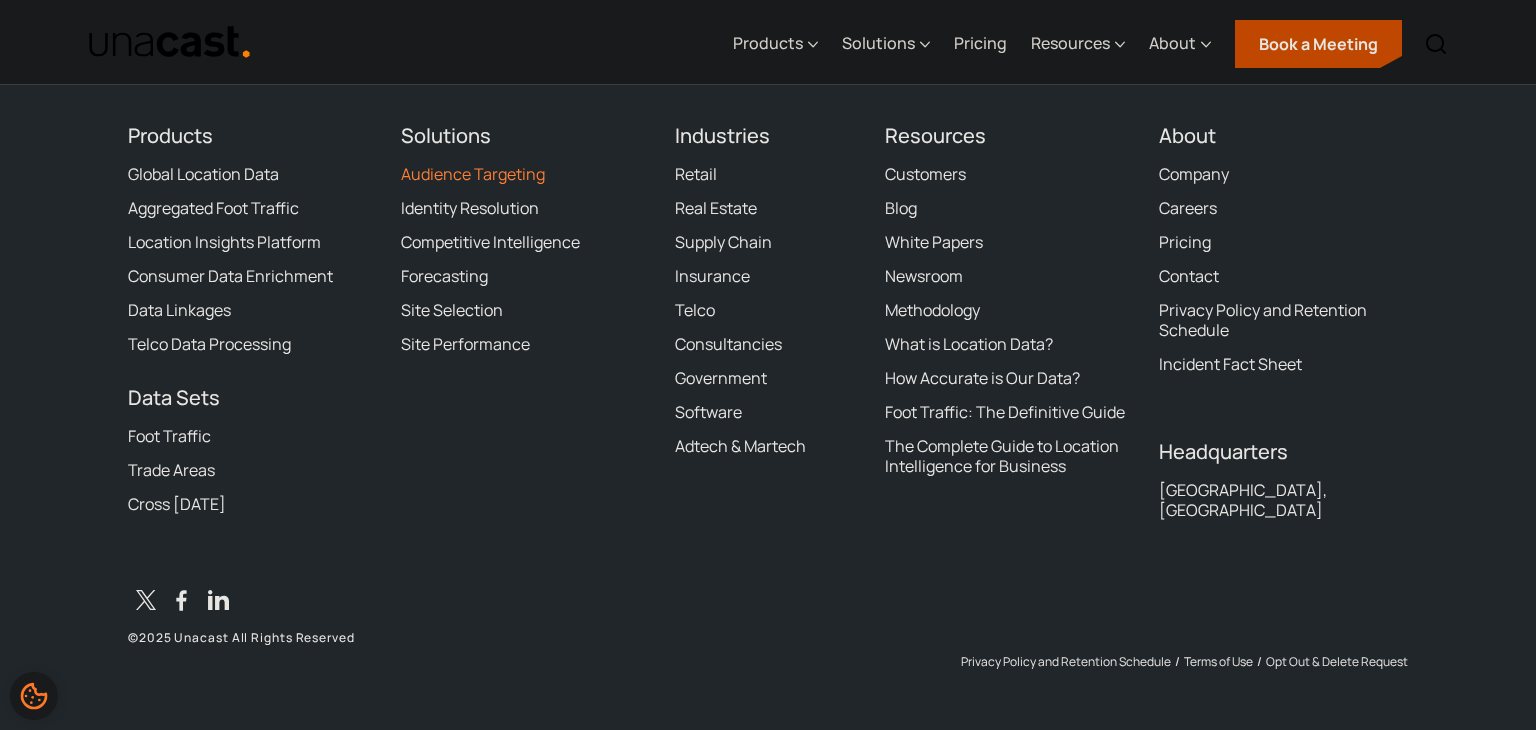 click on "Audience Targeting" at bounding box center (473, 174) 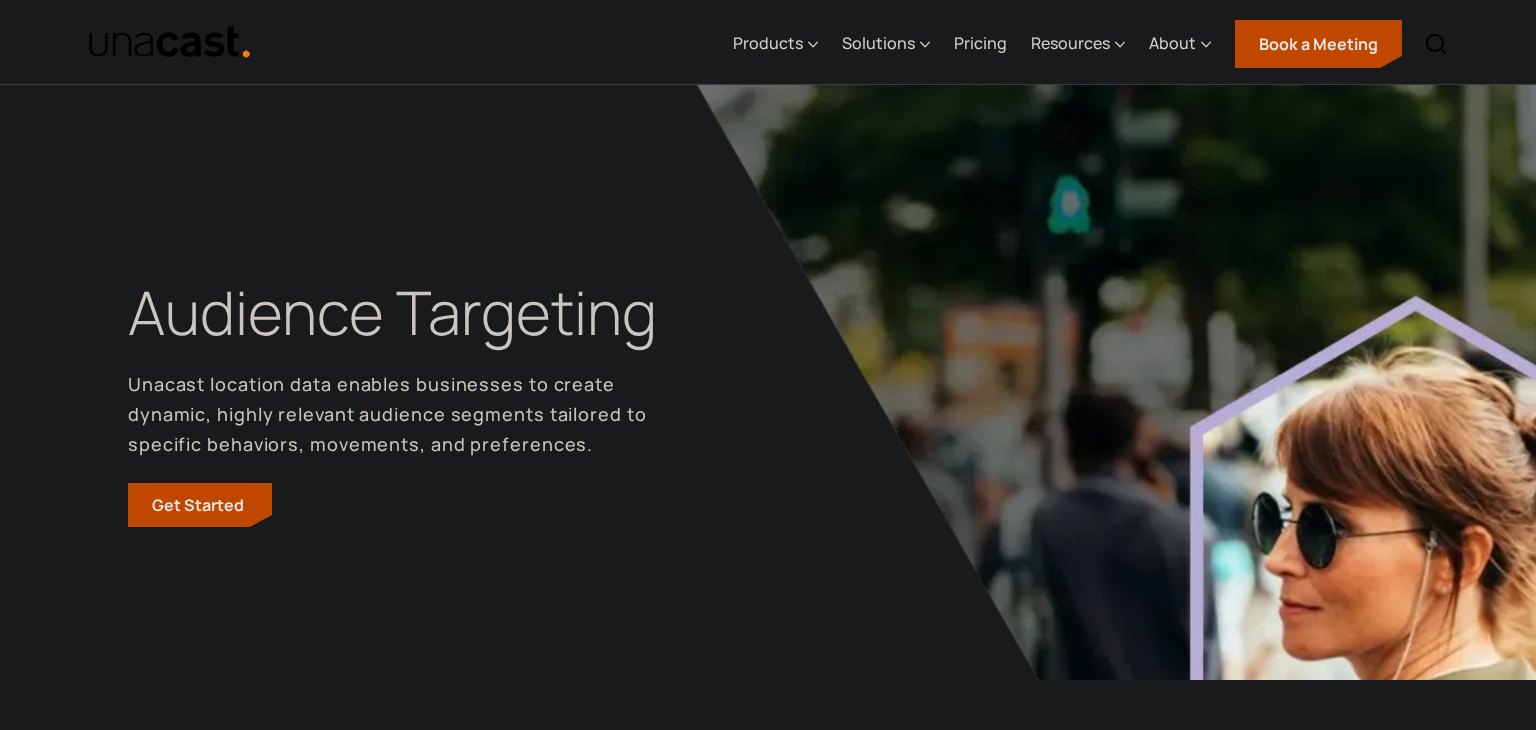 scroll, scrollTop: 10, scrollLeft: 0, axis: vertical 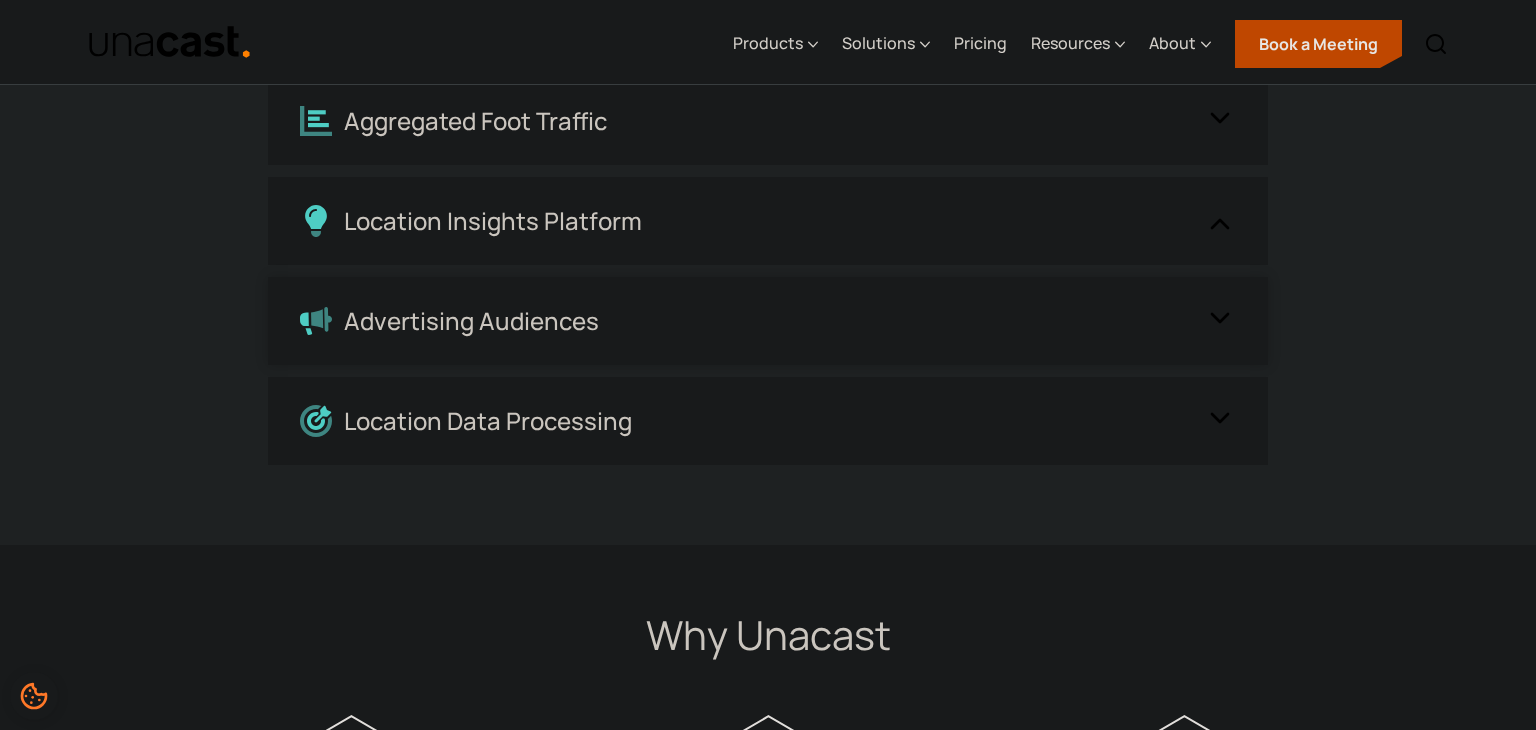 click on "Advertising Audiences" at bounding box center [768, 321] 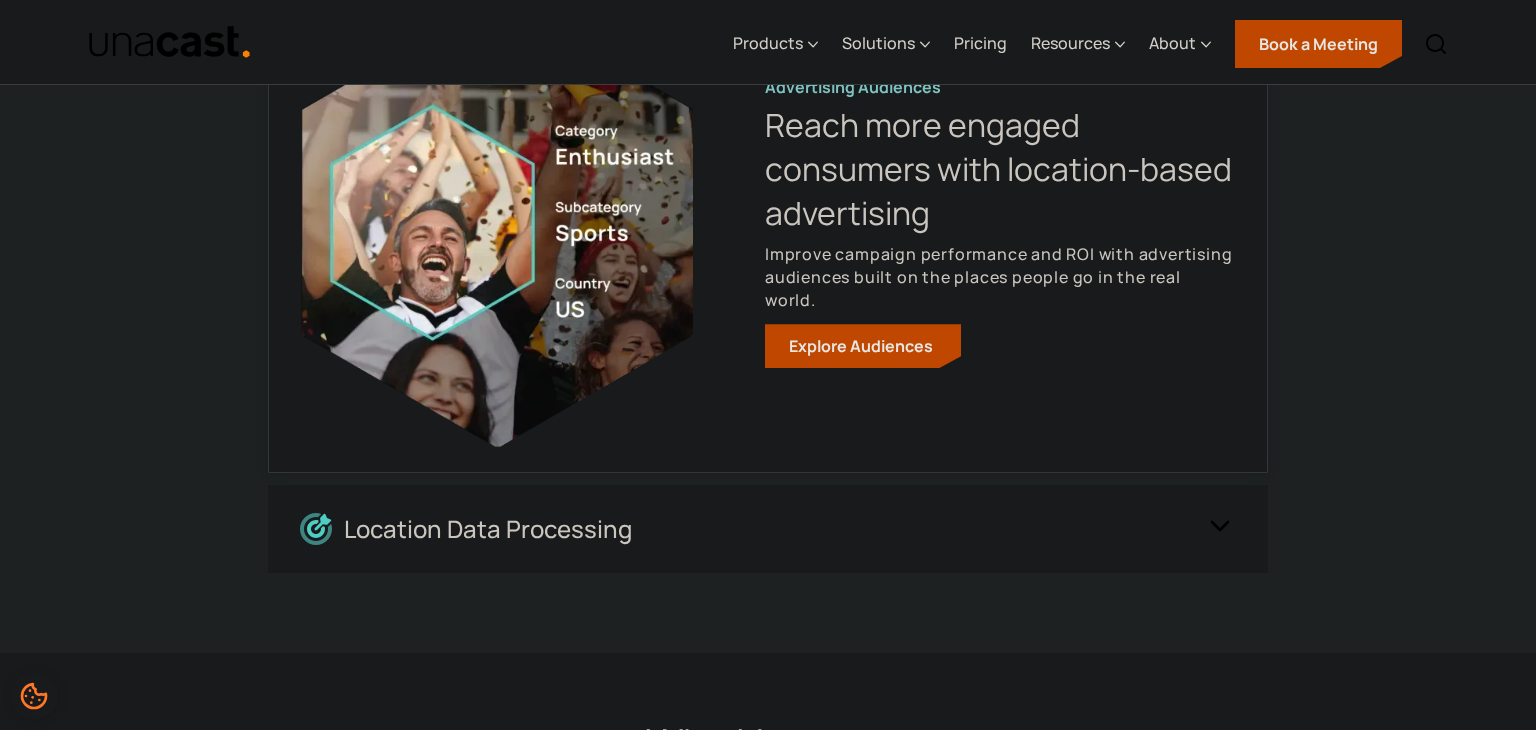 scroll, scrollTop: 4011, scrollLeft: 0, axis: vertical 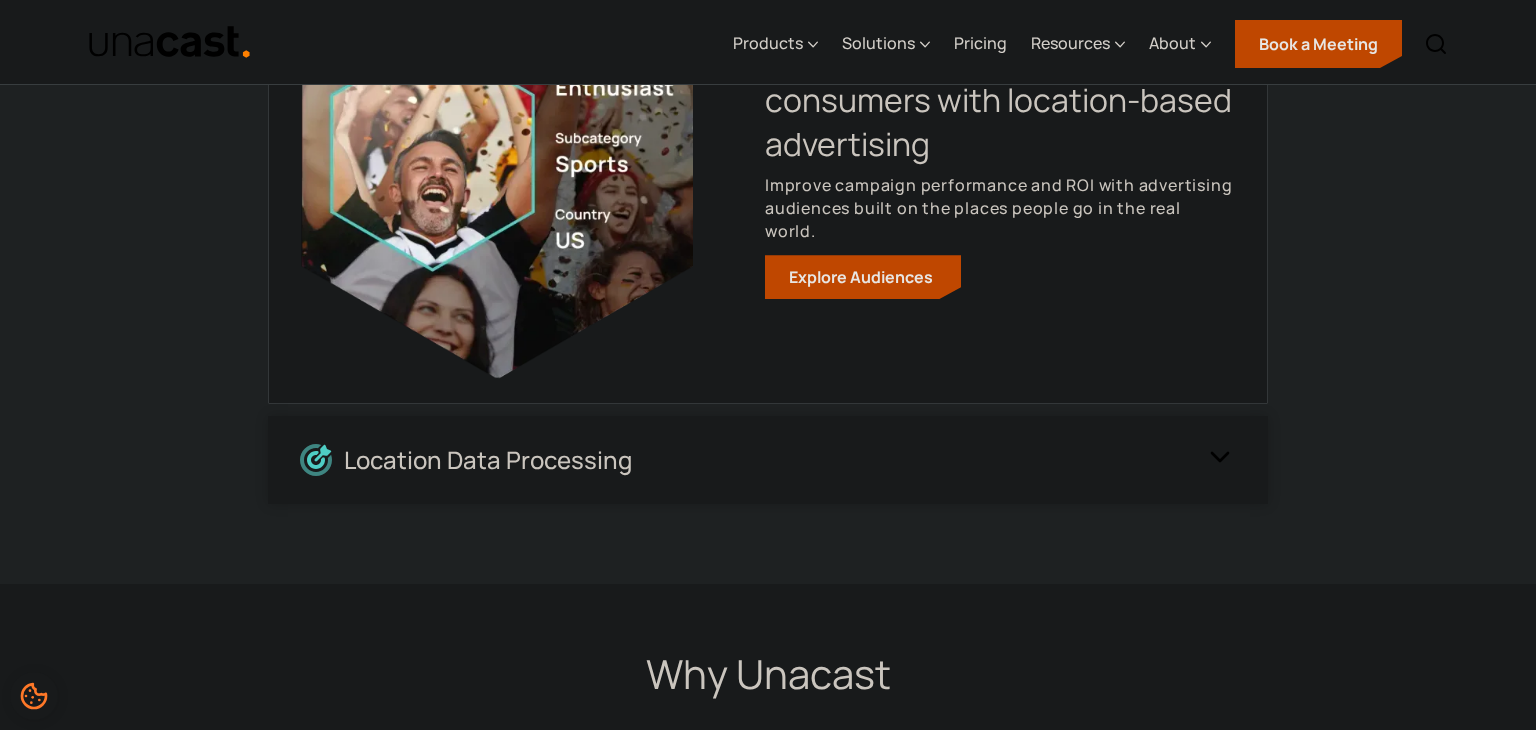 click on "Location Data Processing" at bounding box center [488, 460] 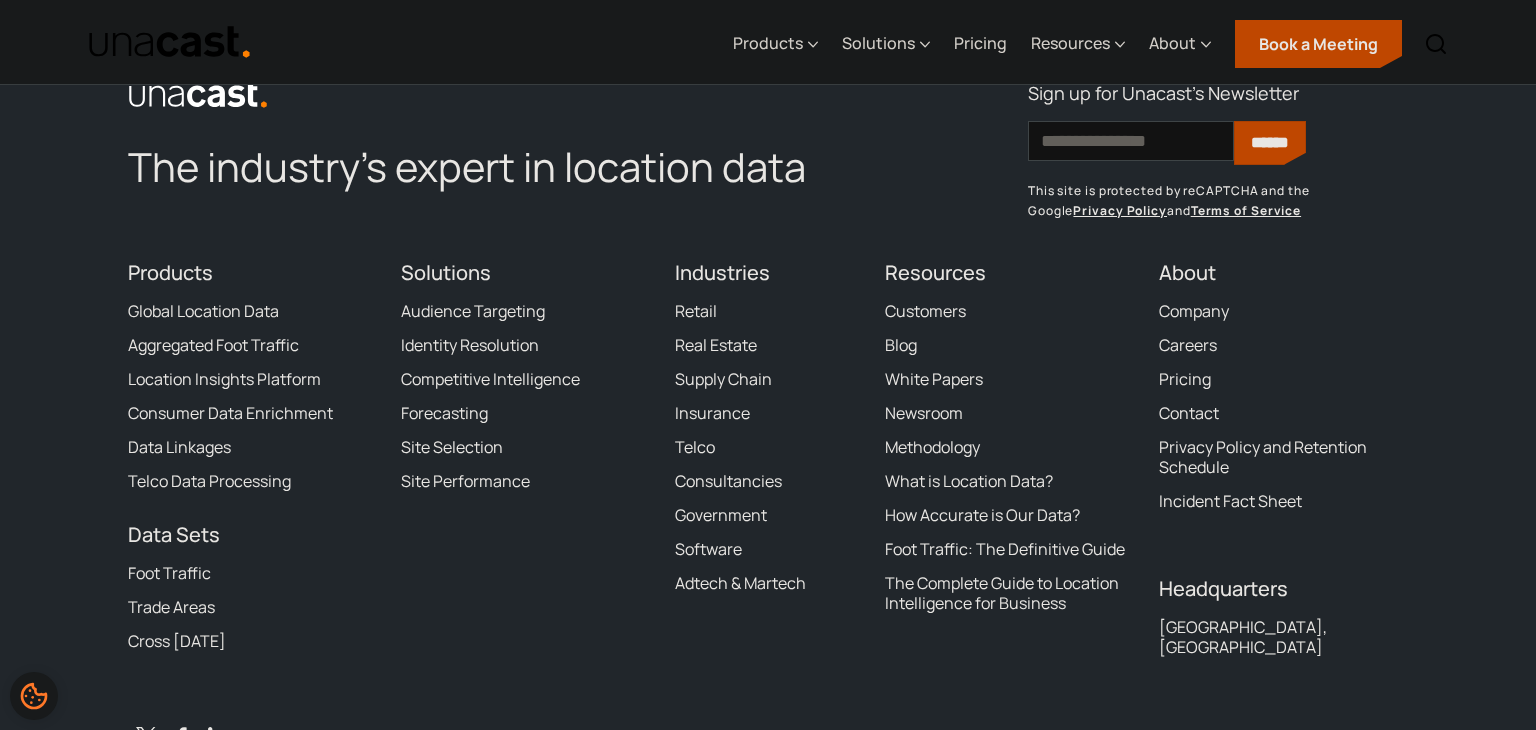 scroll, scrollTop: 7543, scrollLeft: 0, axis: vertical 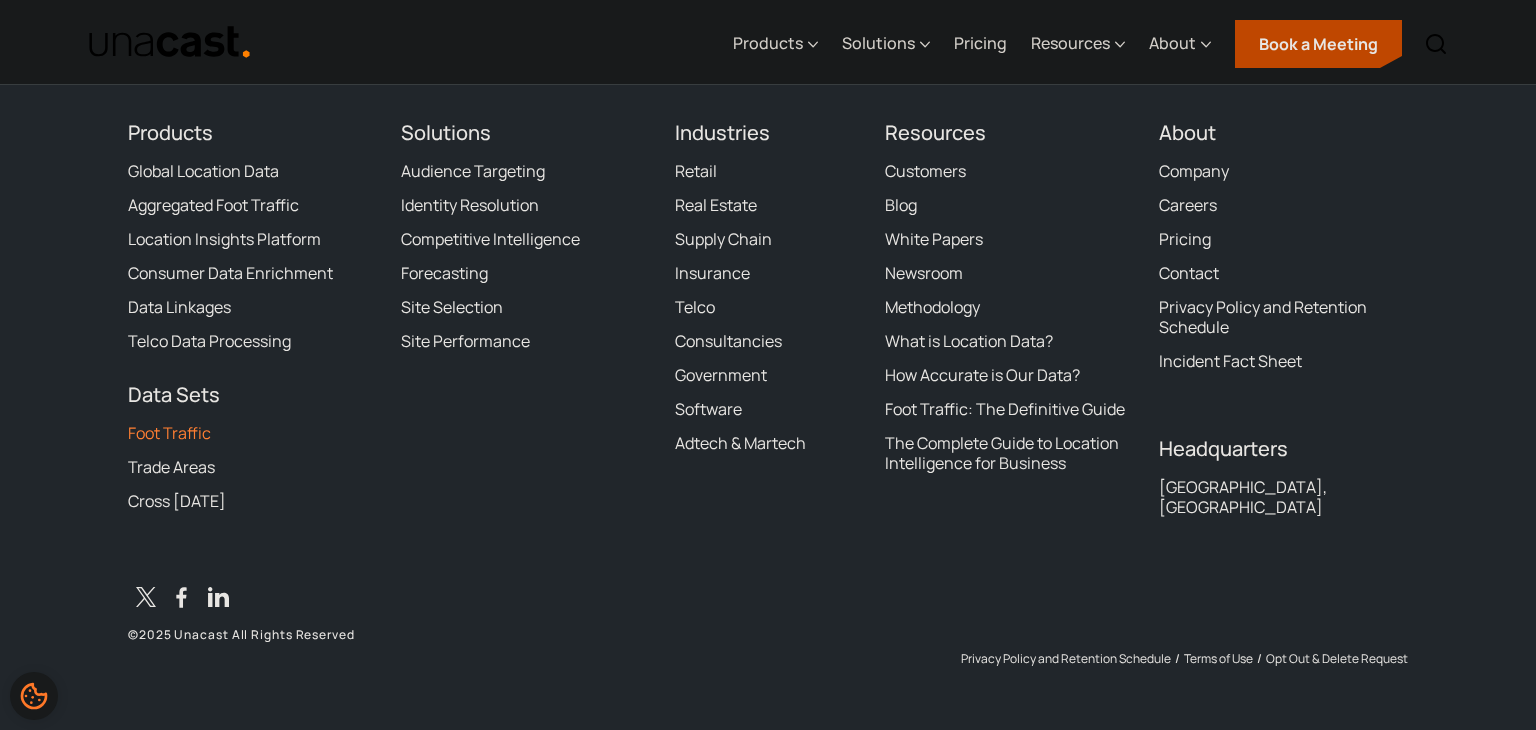 click on "Foot Traffic" at bounding box center (169, 433) 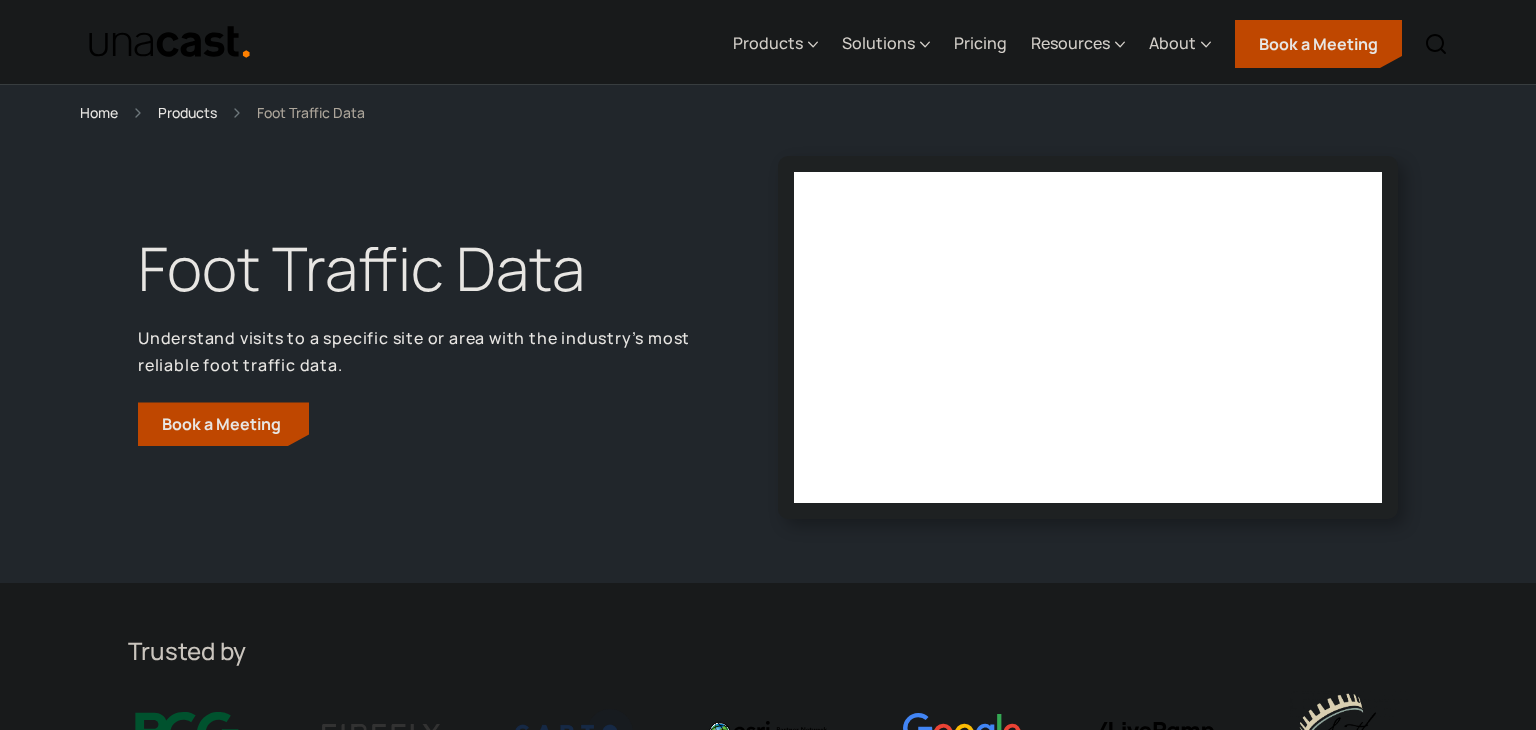 scroll, scrollTop: 0, scrollLeft: 0, axis: both 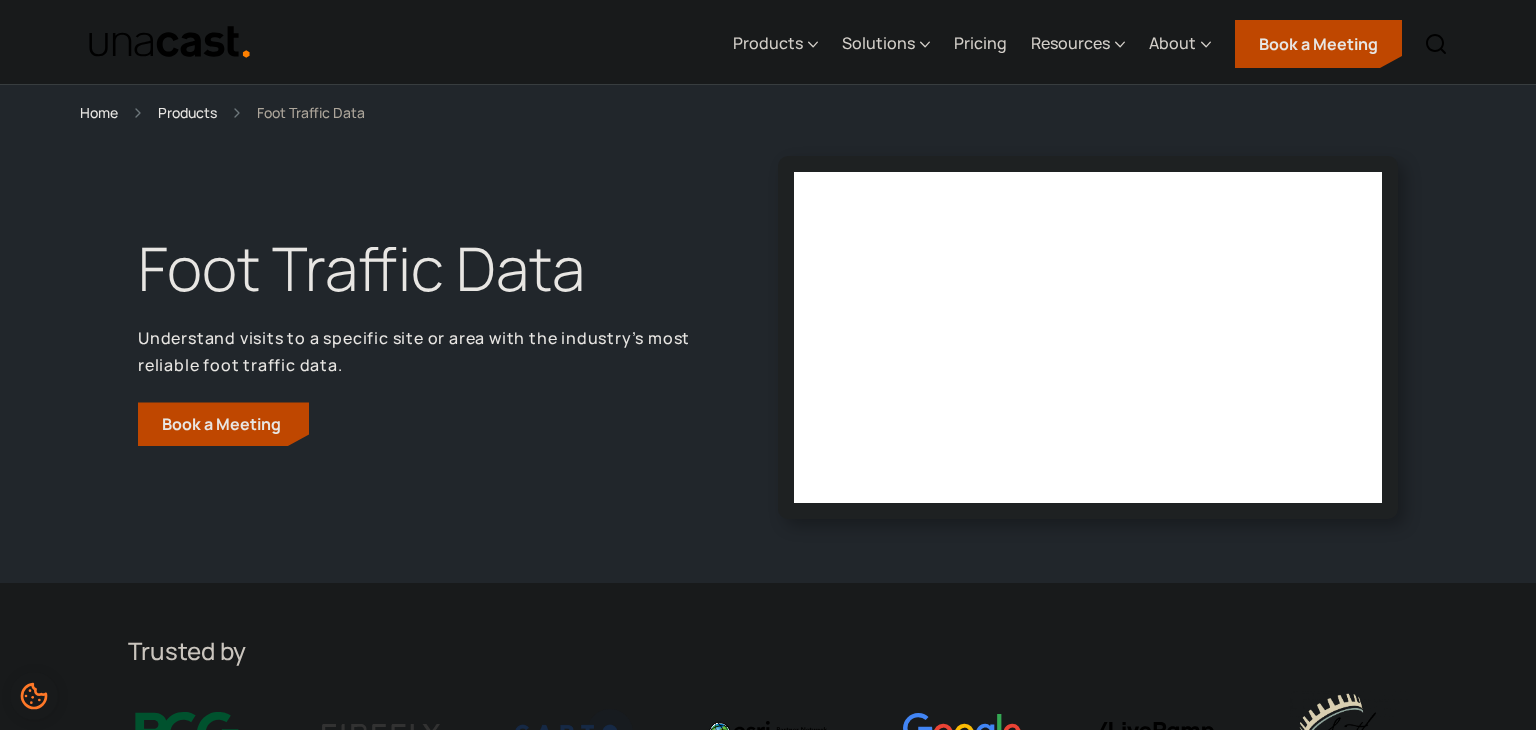click on "Products" at bounding box center [187, 112] 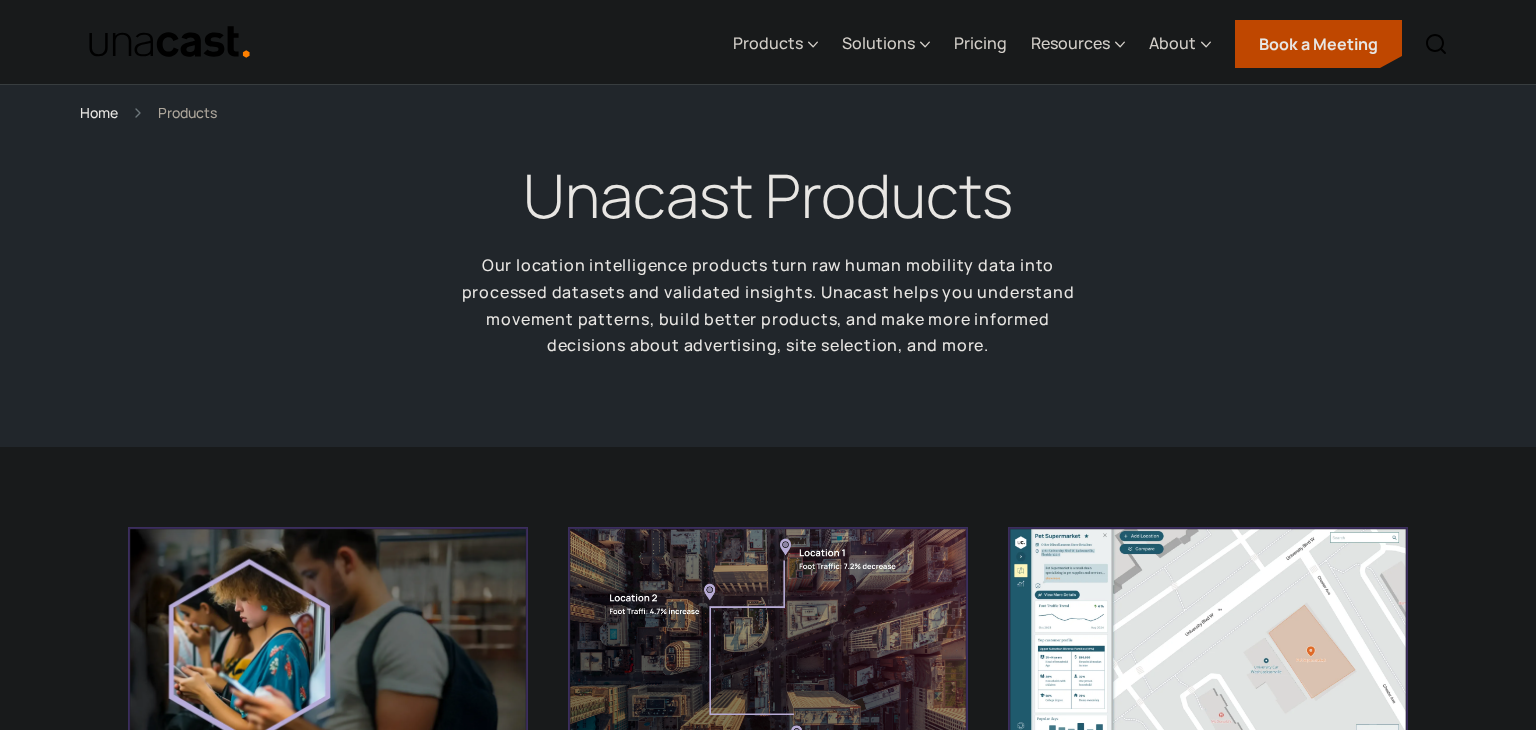 scroll, scrollTop: 0, scrollLeft: 0, axis: both 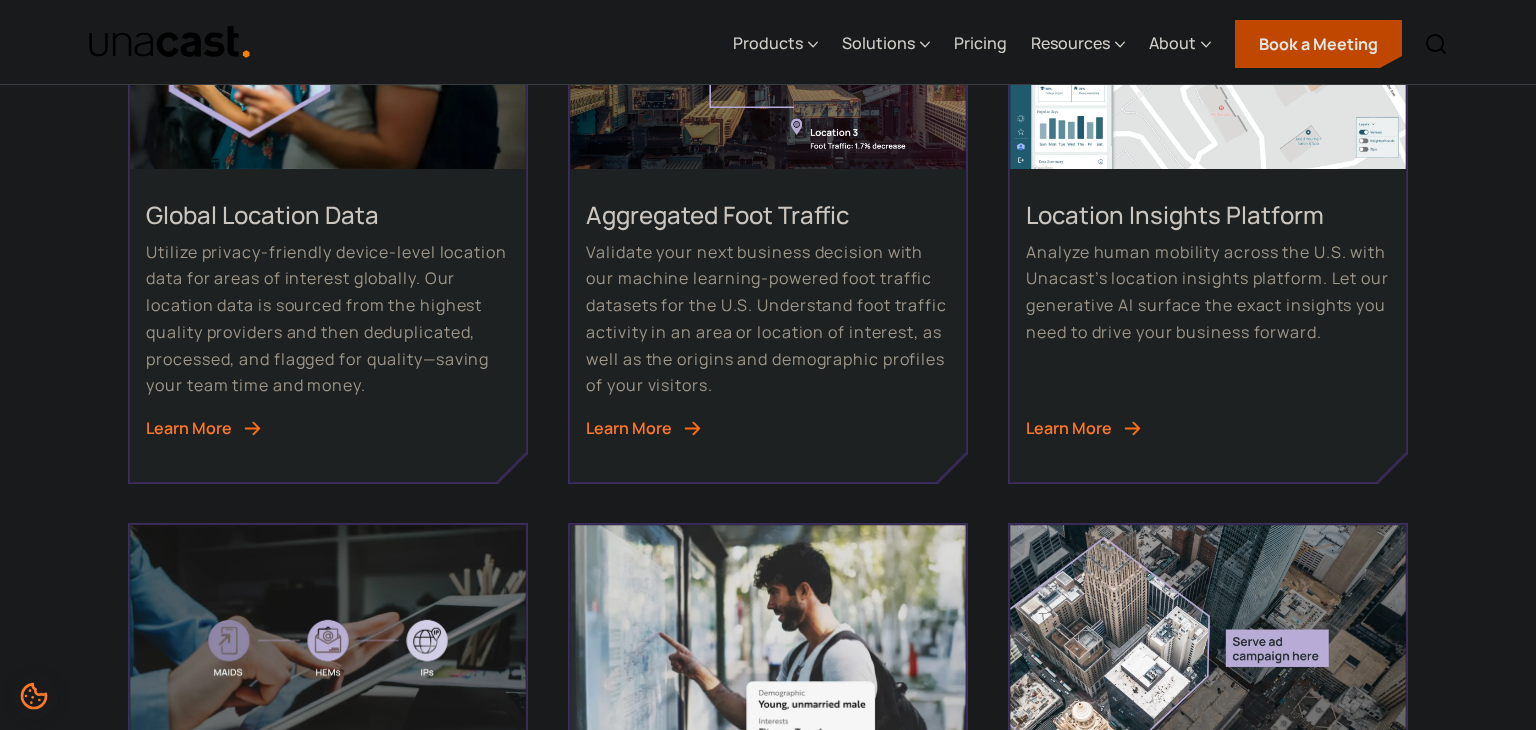 click on "Learn More" at bounding box center [189, 428] 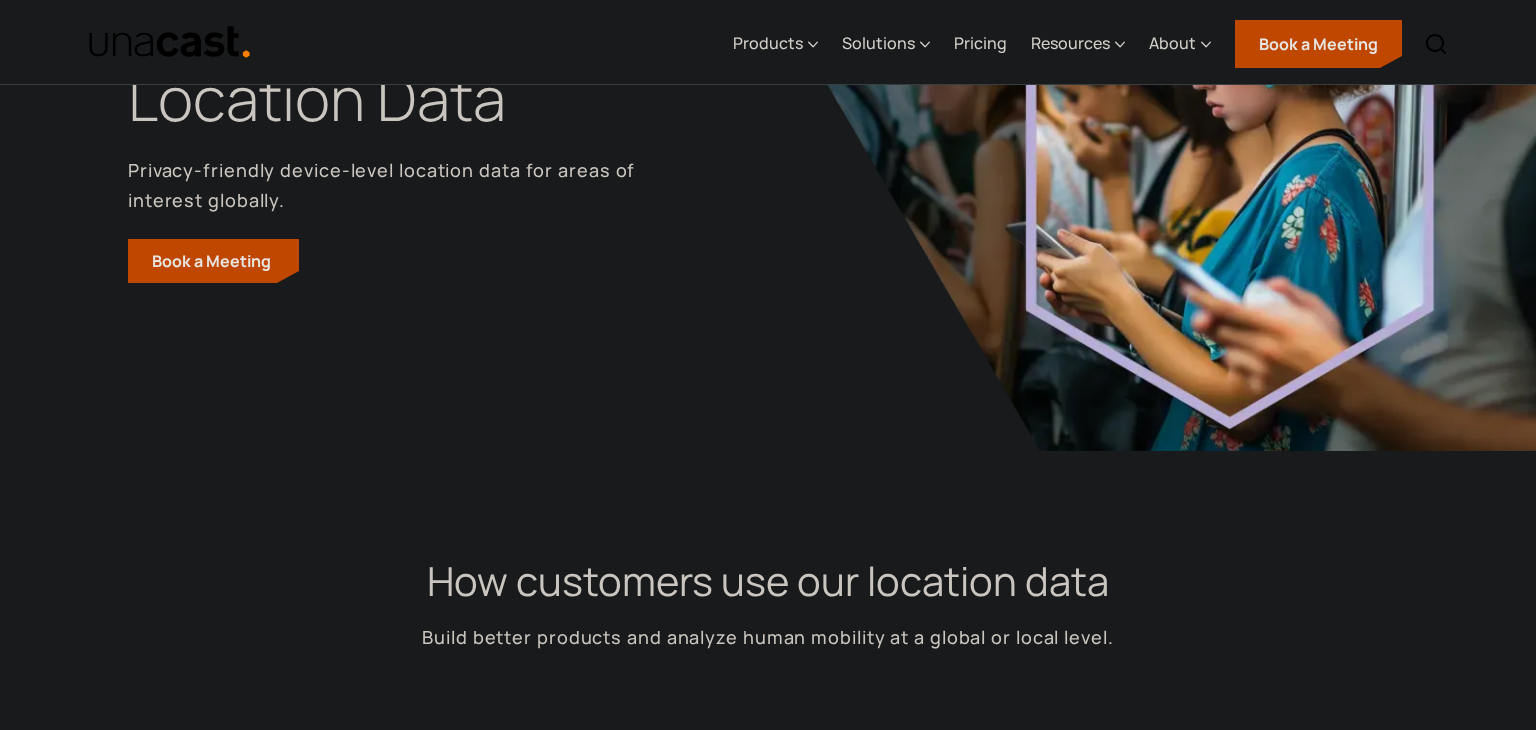 scroll, scrollTop: 238, scrollLeft: 0, axis: vertical 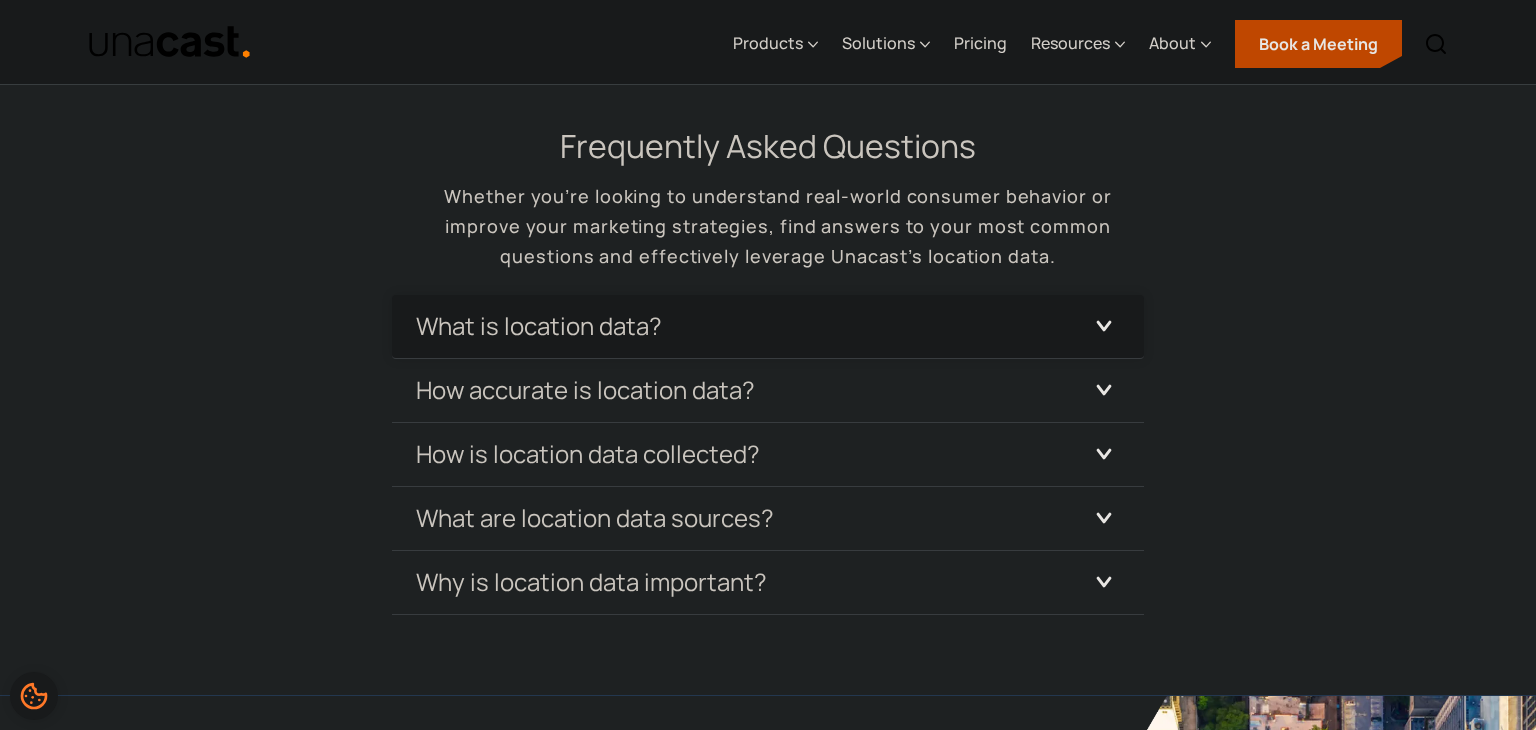 click on "What is location data?" at bounding box center (539, 326) 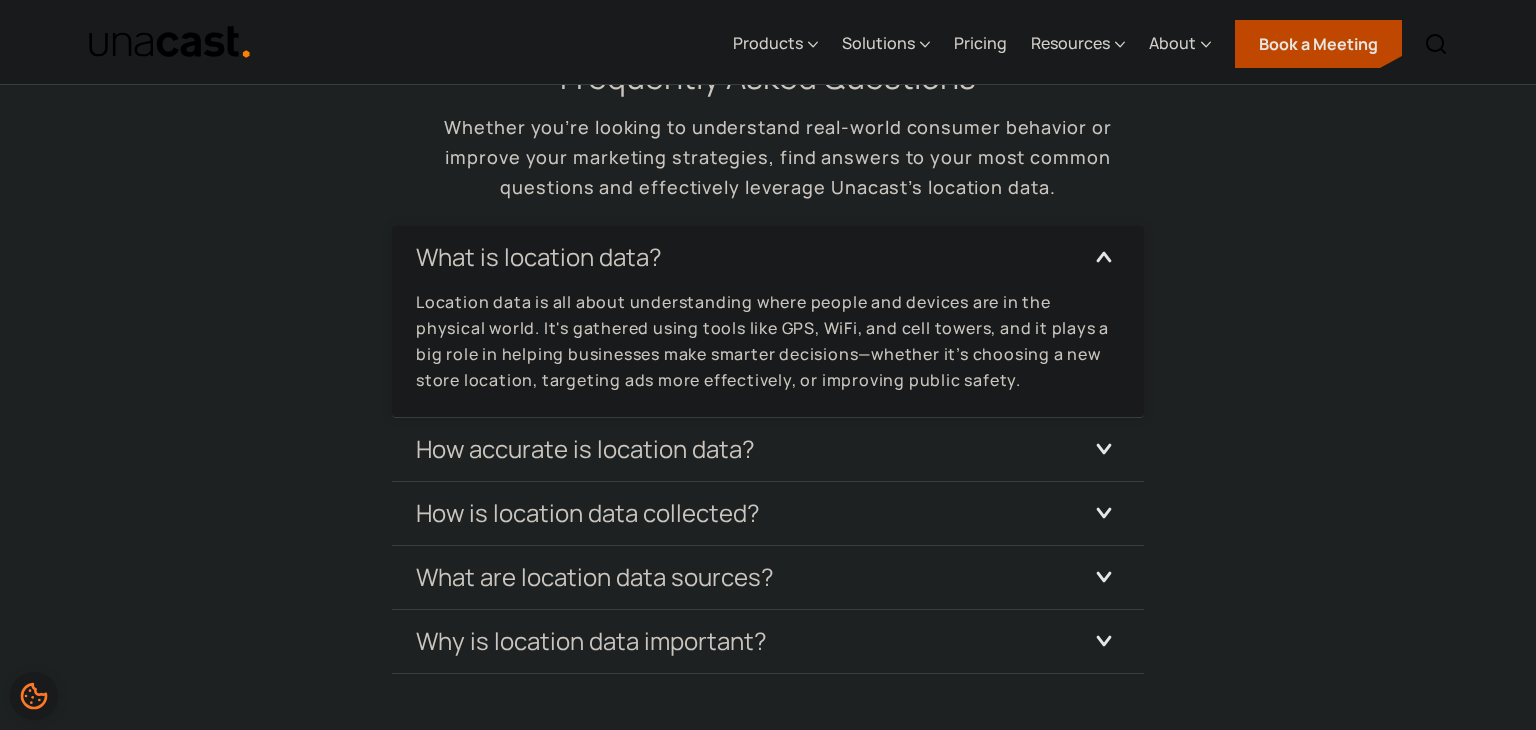 scroll, scrollTop: 6044, scrollLeft: 0, axis: vertical 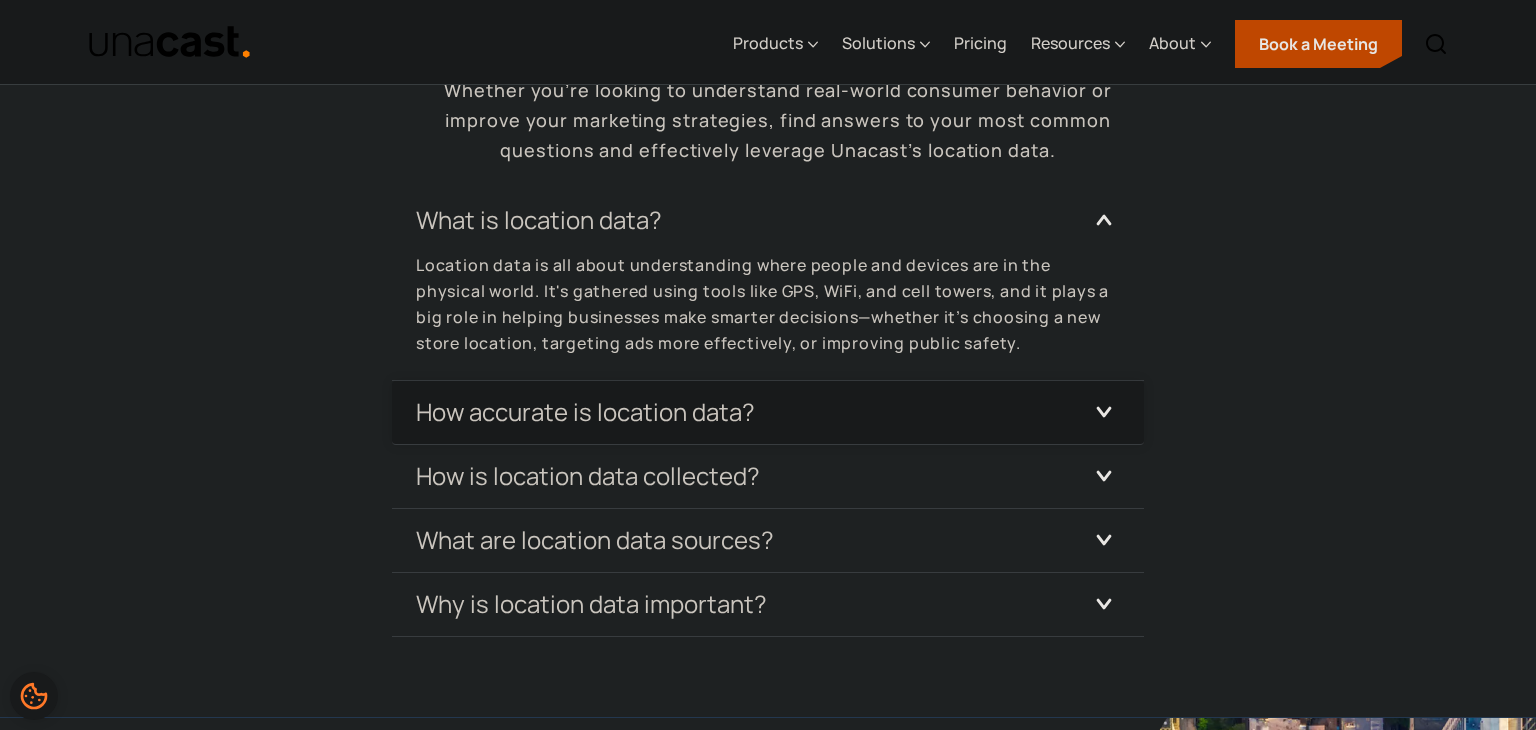 click on "How accurate is location data?" at bounding box center (585, 412) 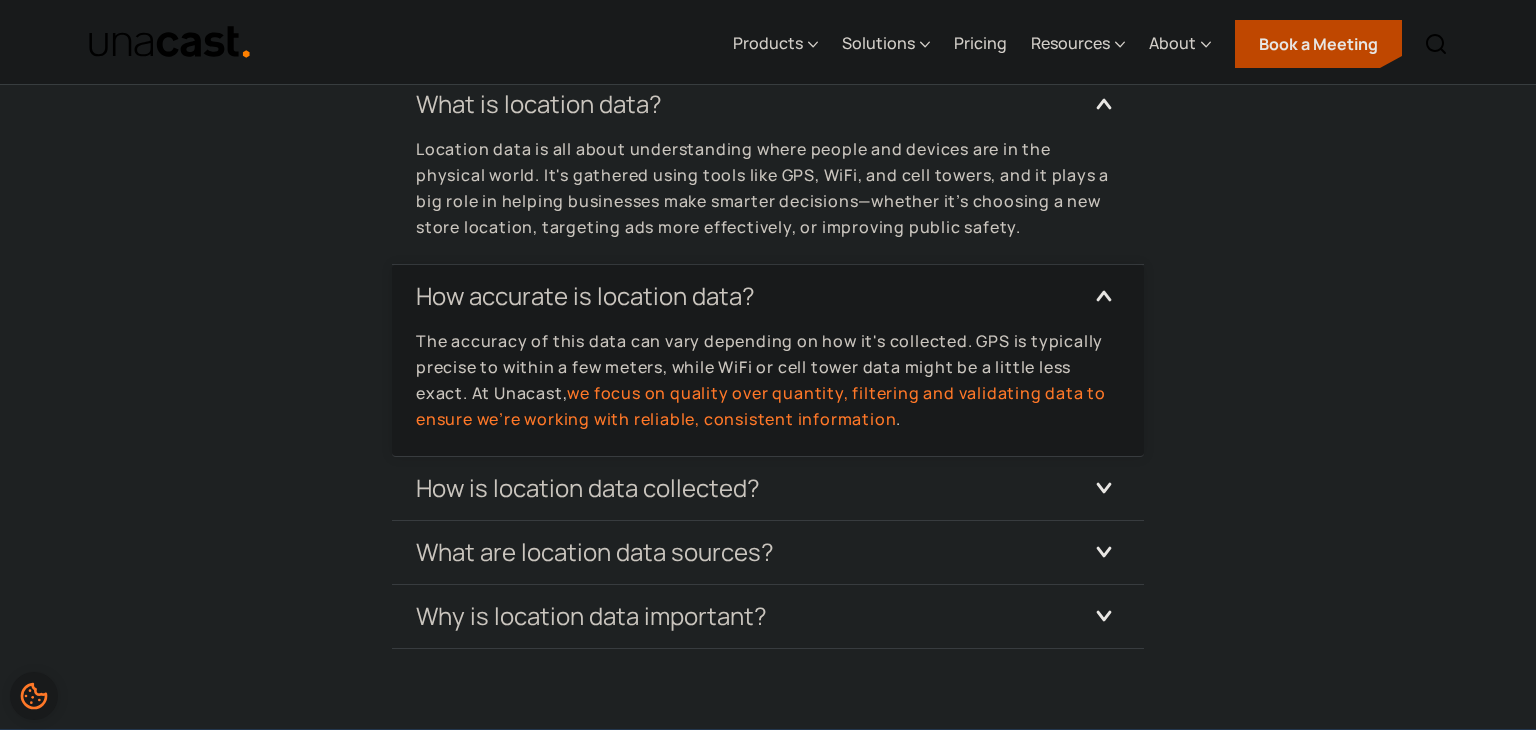 scroll, scrollTop: 6187, scrollLeft: 0, axis: vertical 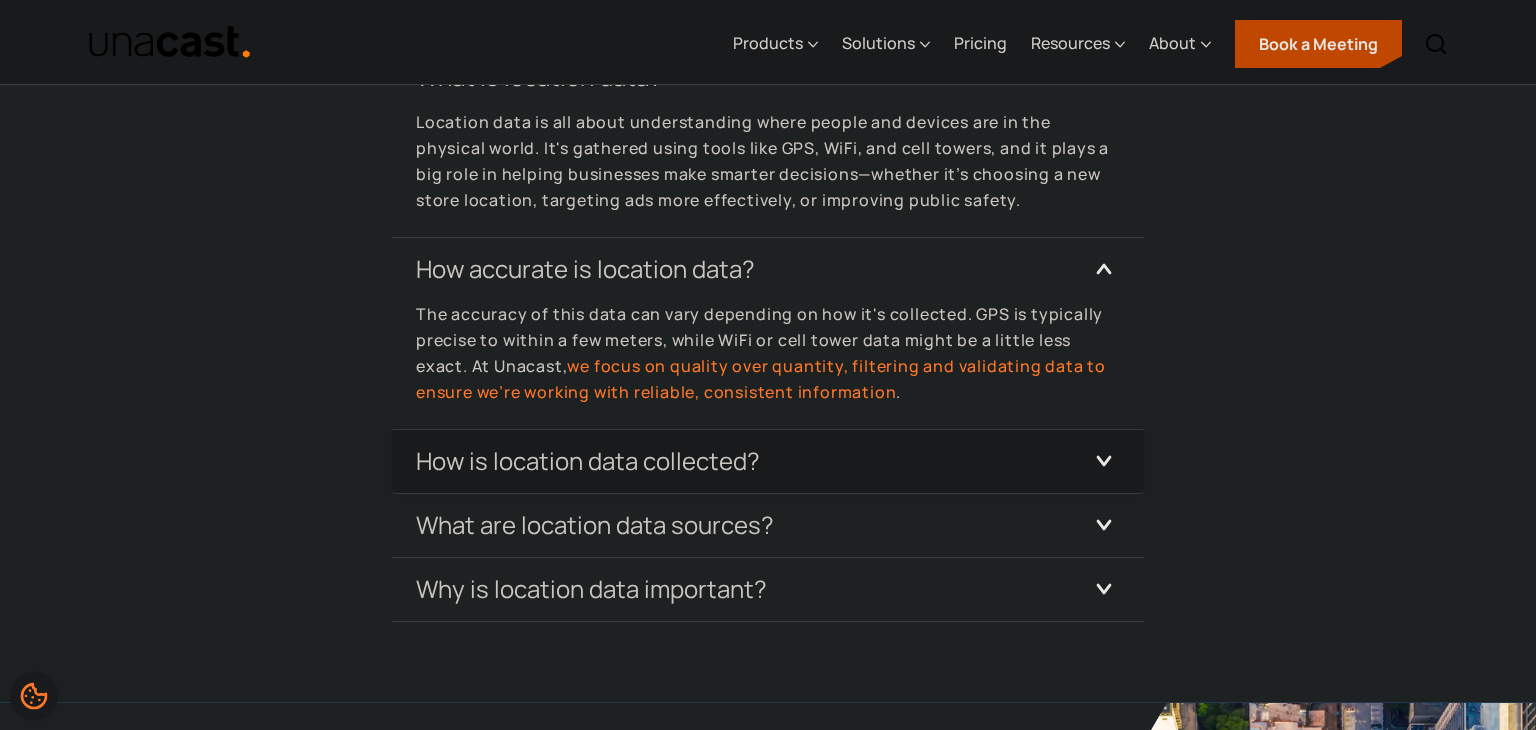 click on "How is location data collected?" at bounding box center [588, 461] 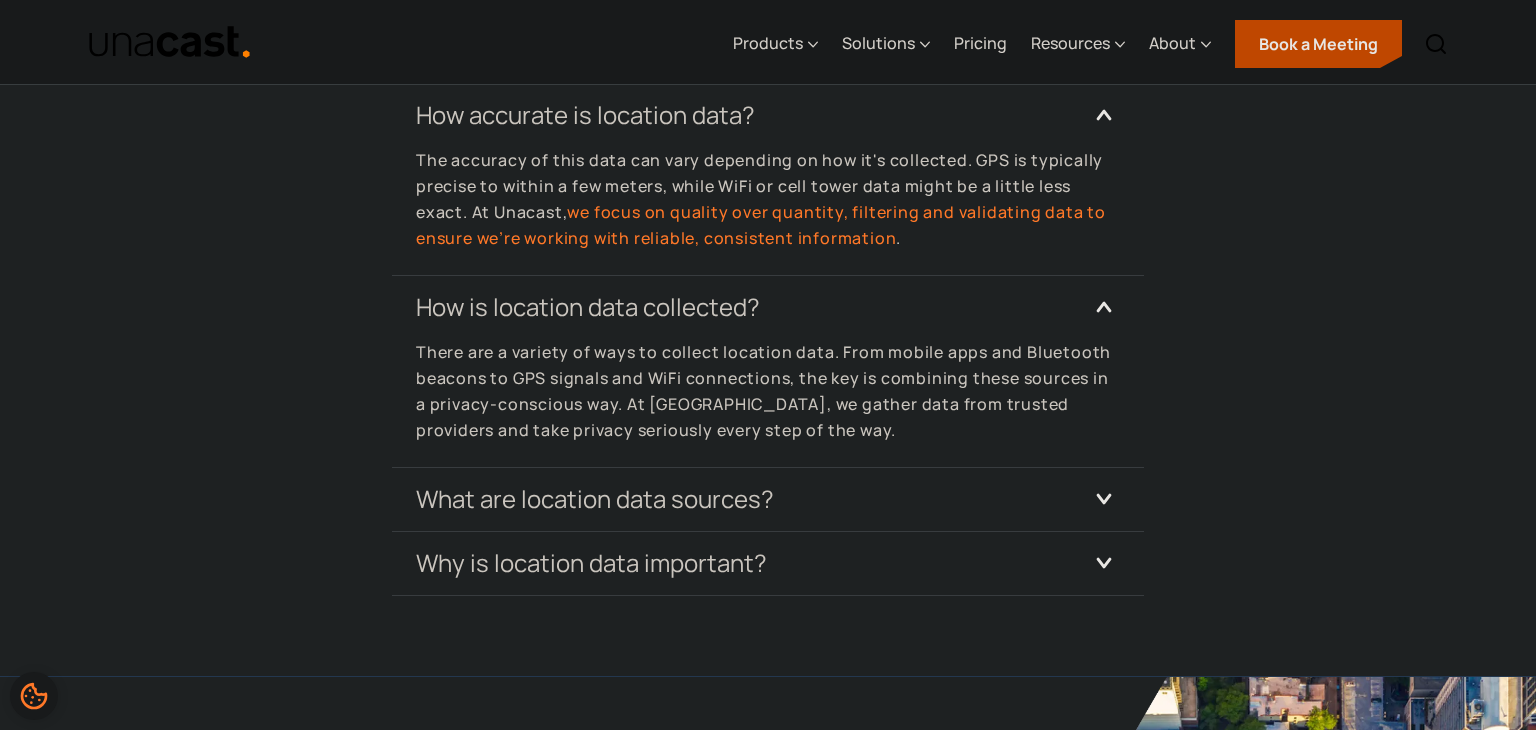 scroll, scrollTop: 6342, scrollLeft: 0, axis: vertical 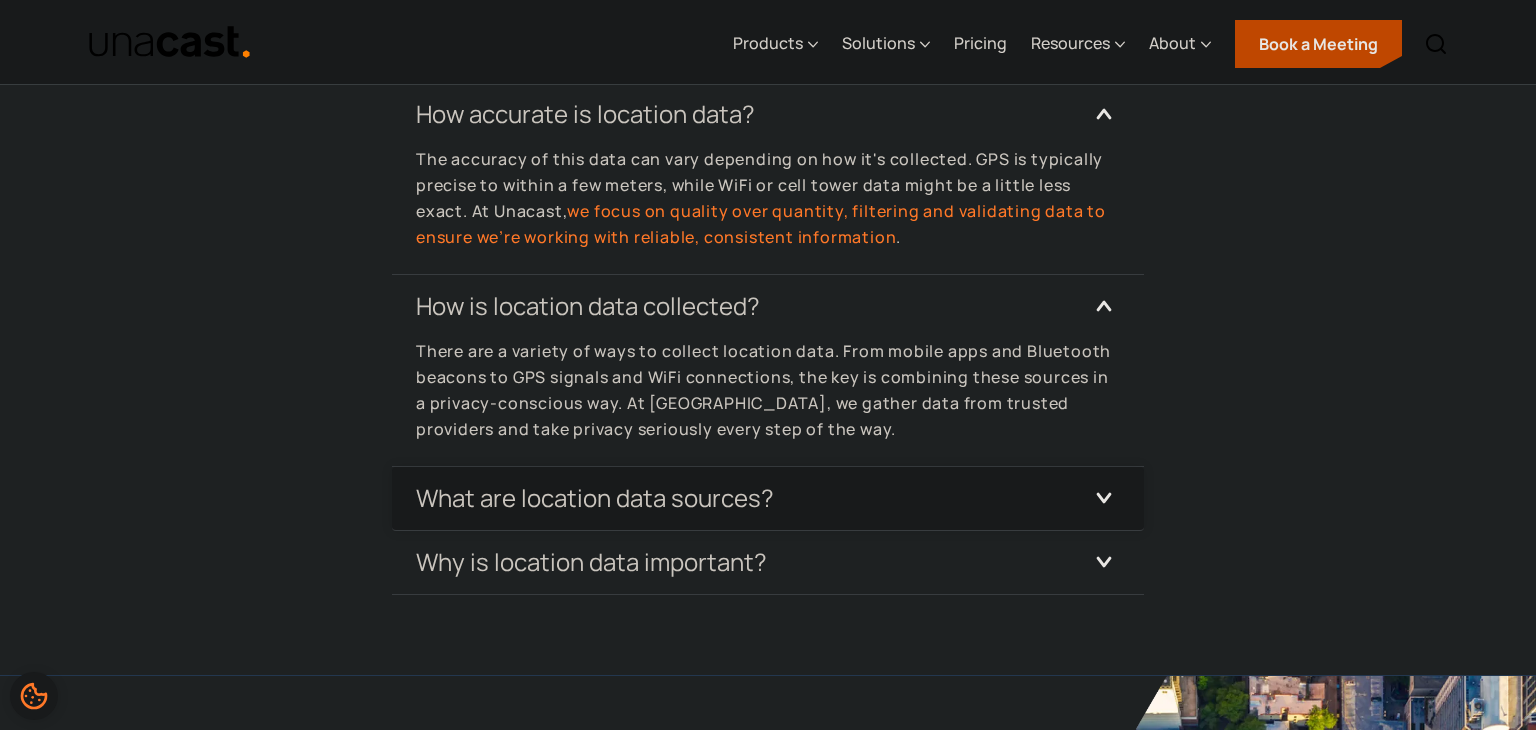 click on "What are location data sources?" at bounding box center [595, 498] 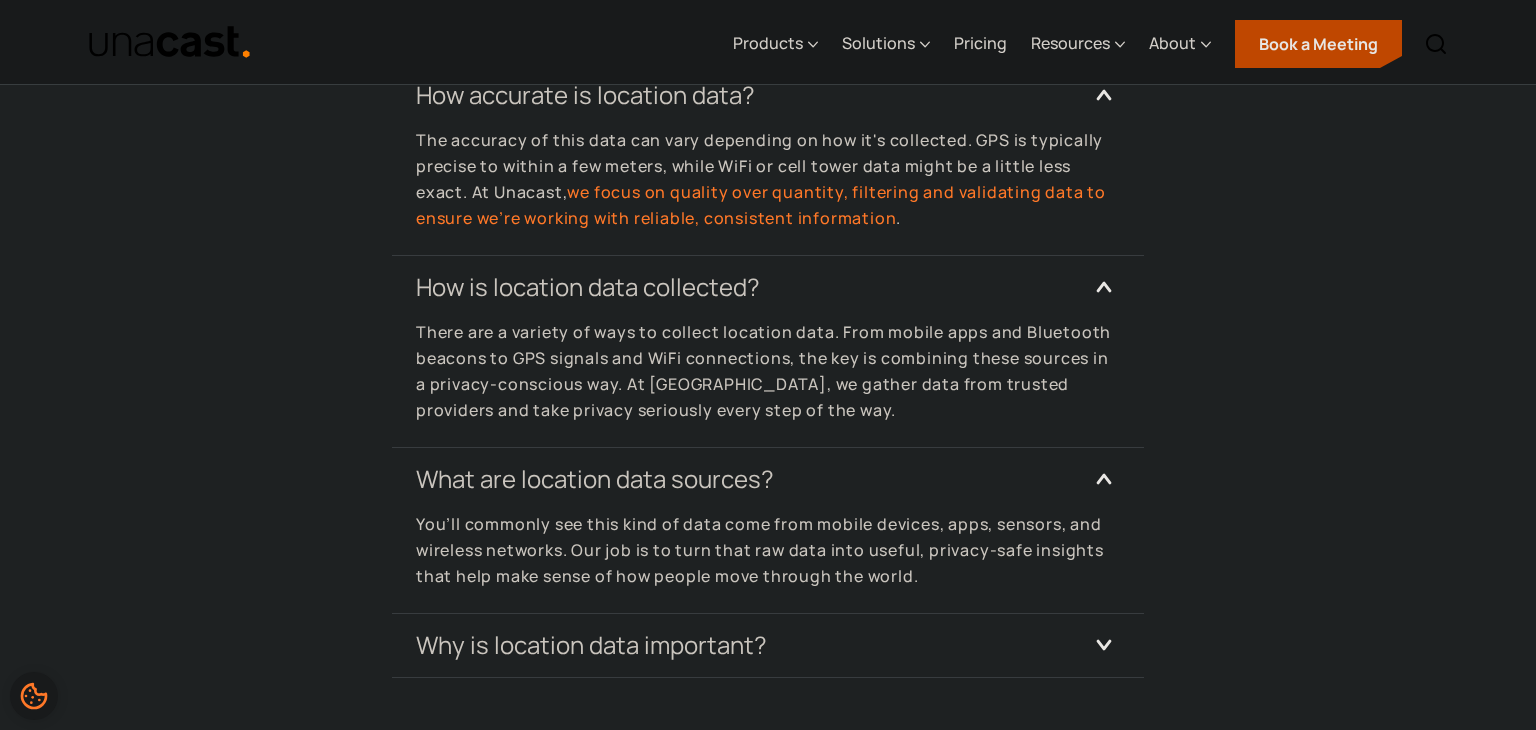 scroll, scrollTop: 6468, scrollLeft: 0, axis: vertical 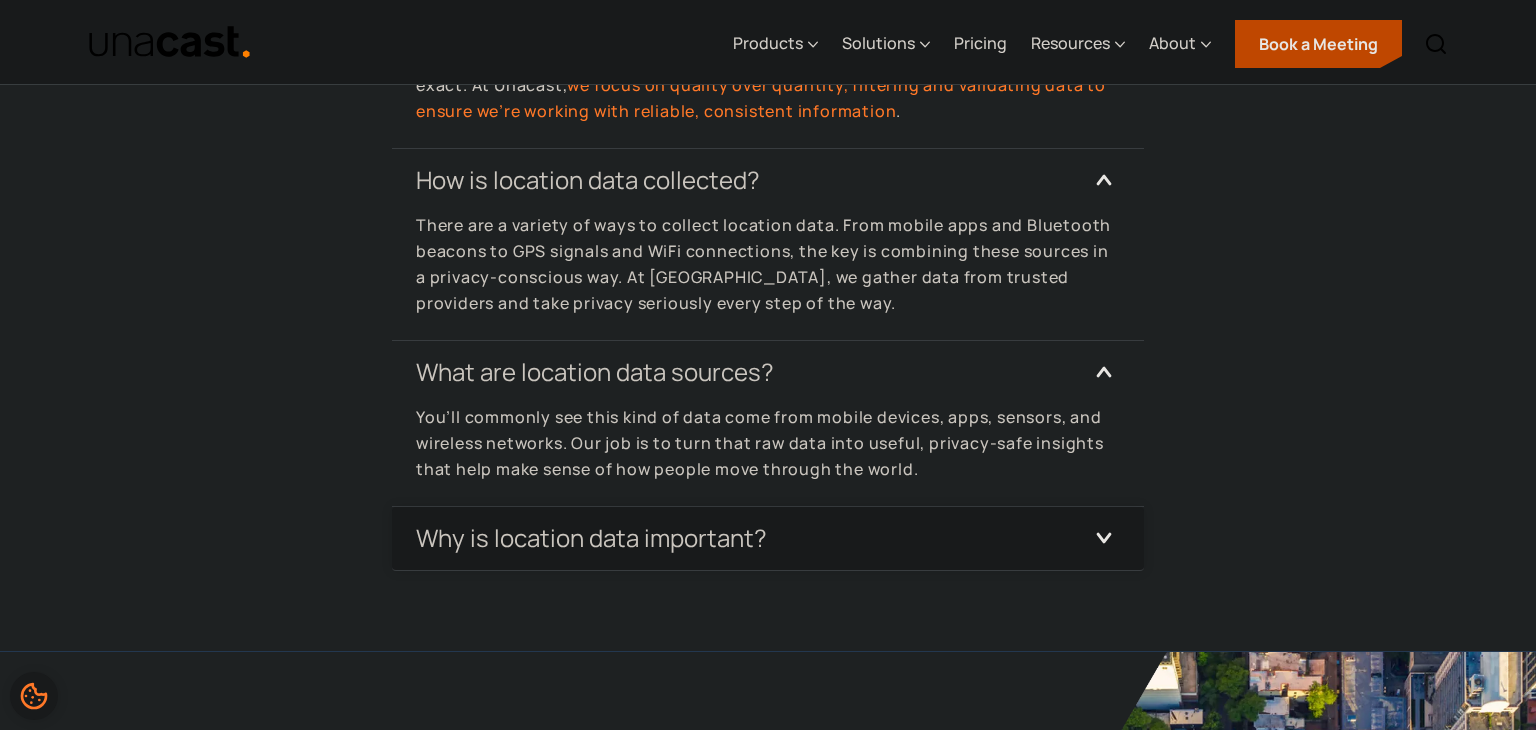 click on "Why is location data important?" at bounding box center (591, 538) 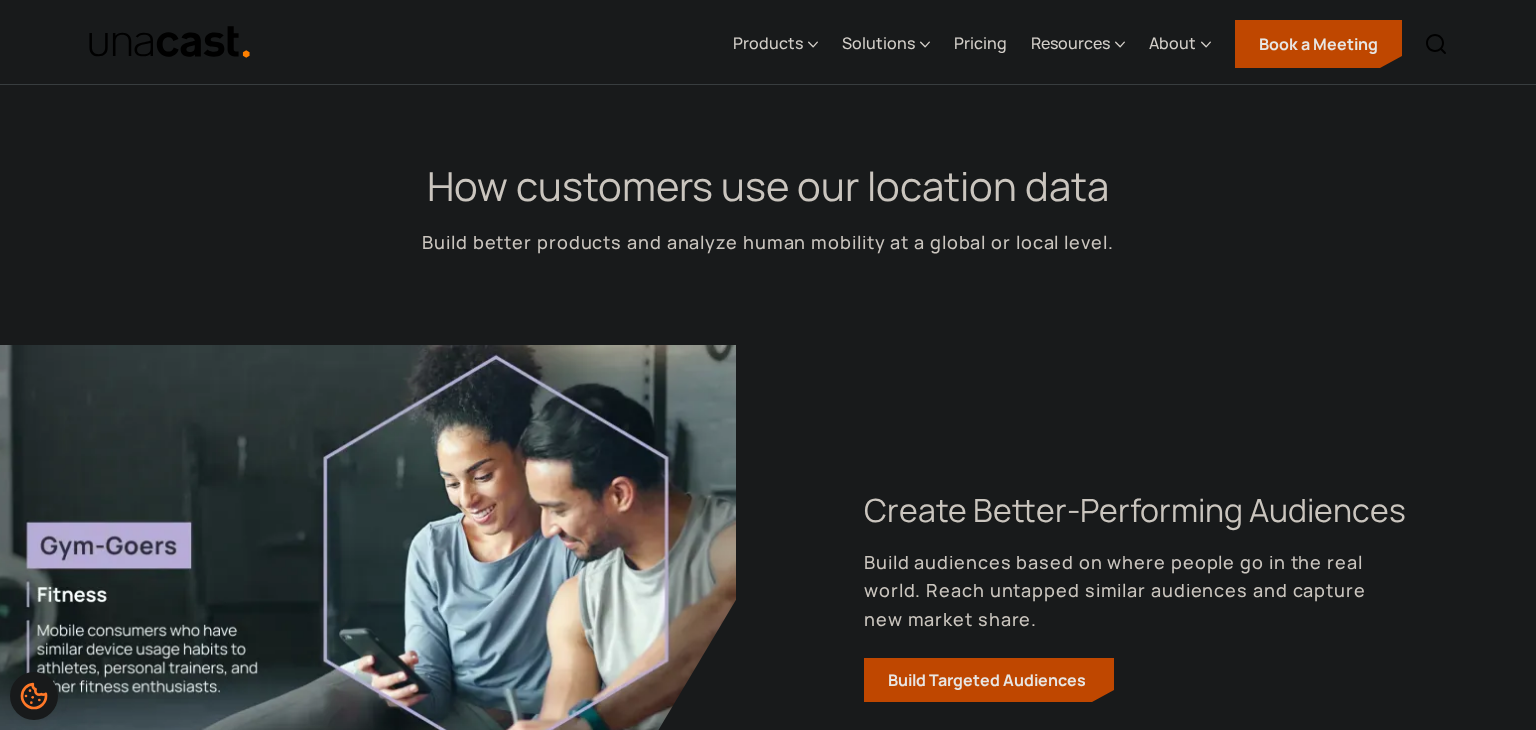 scroll, scrollTop: 0, scrollLeft: 0, axis: both 